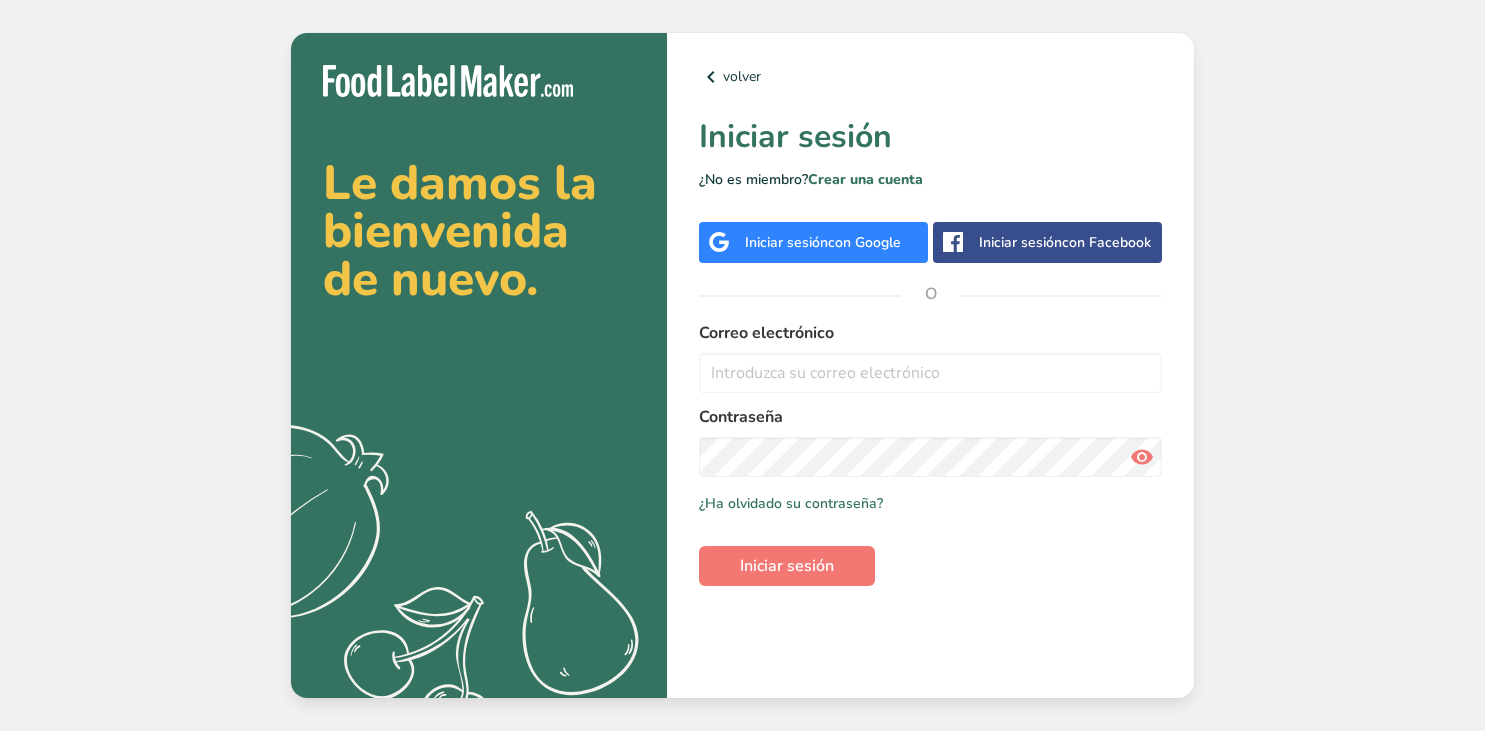 scroll, scrollTop: 0, scrollLeft: 0, axis: both 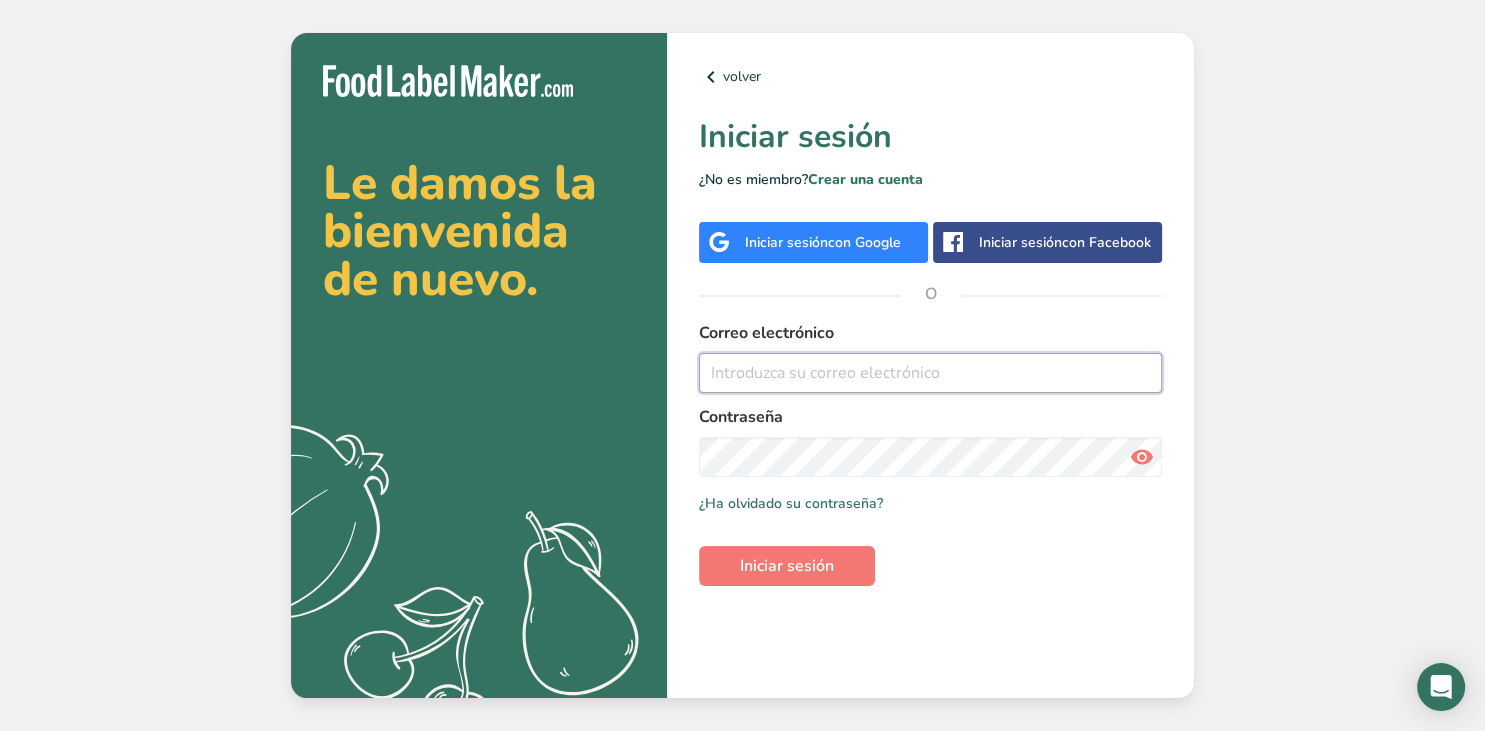click at bounding box center (930, 373) 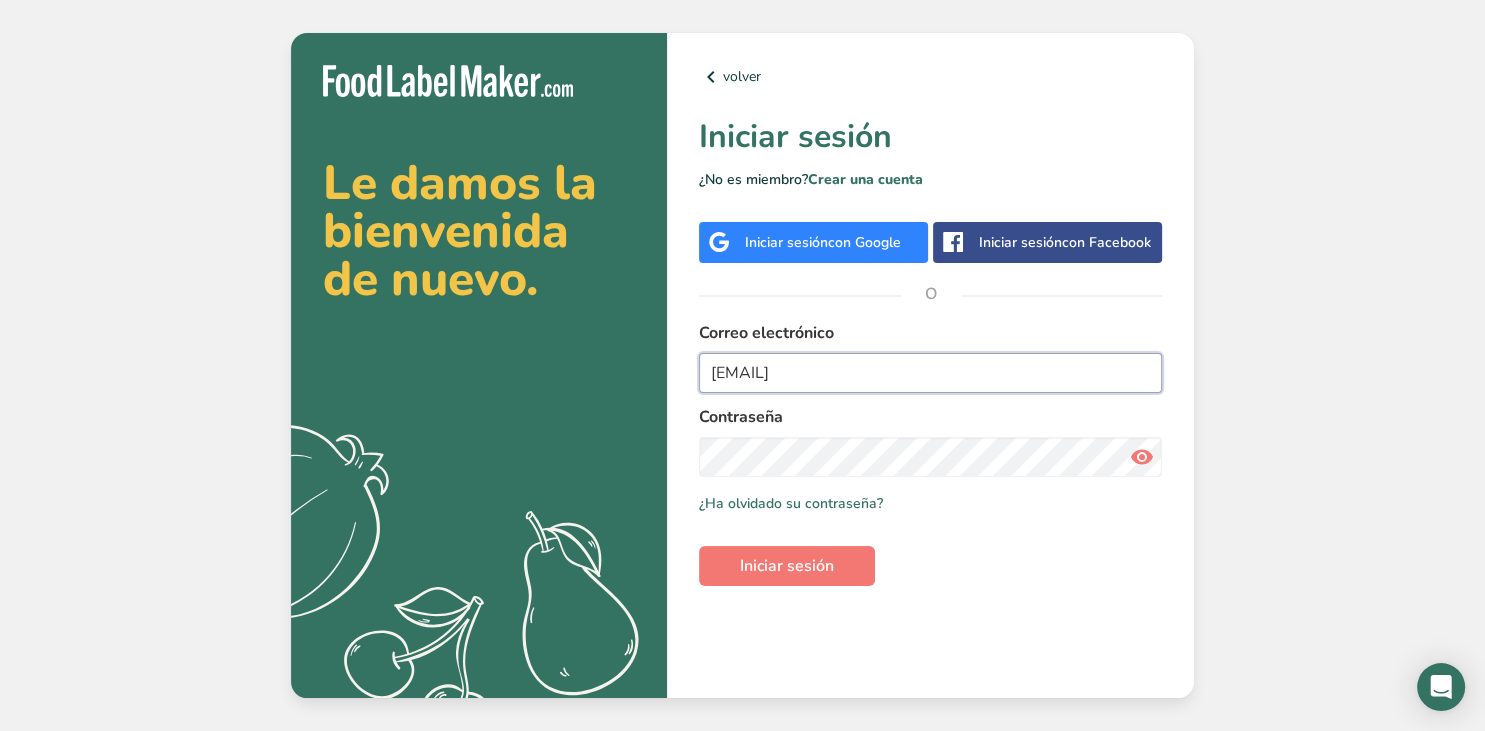 type on "[EMAIL]" 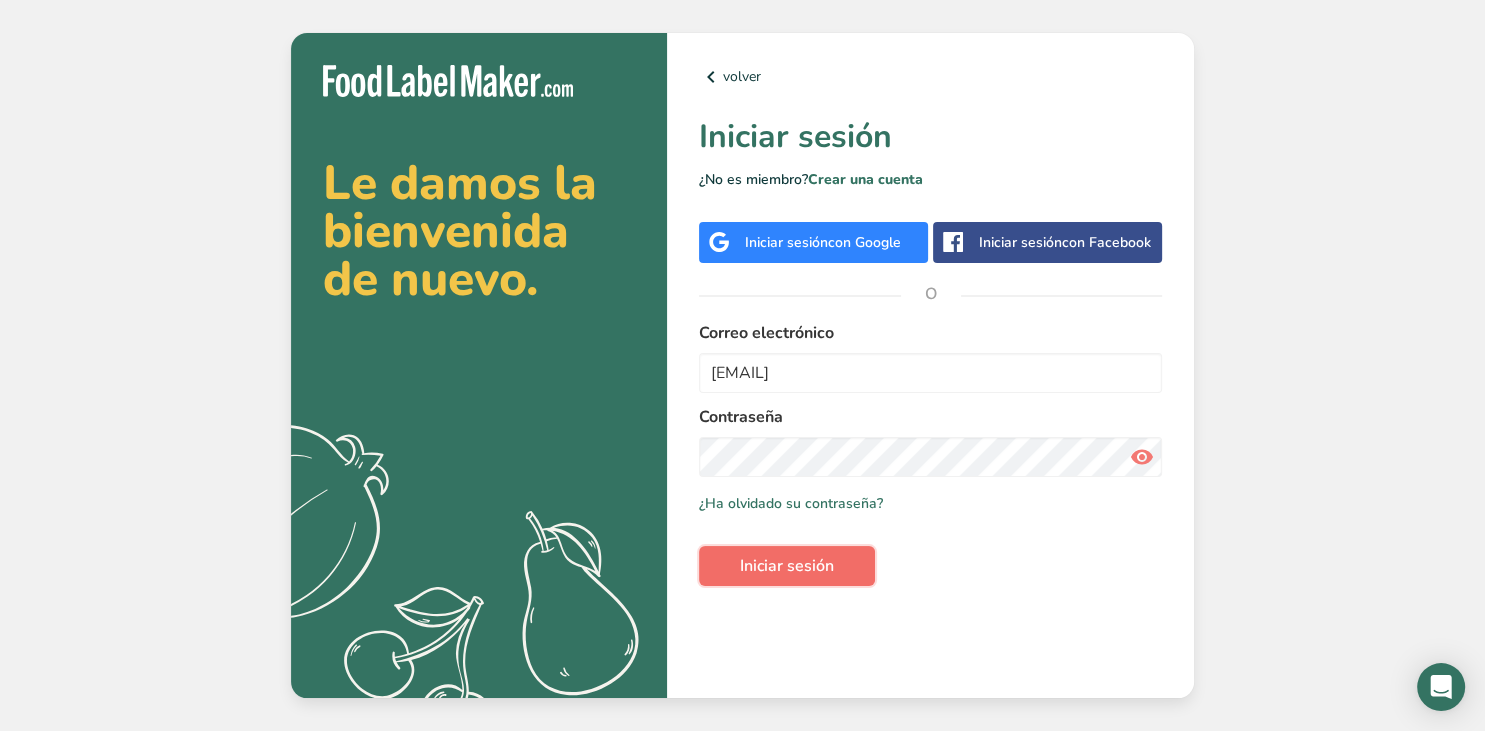 click on "Iniciar sesión" at bounding box center [787, 566] 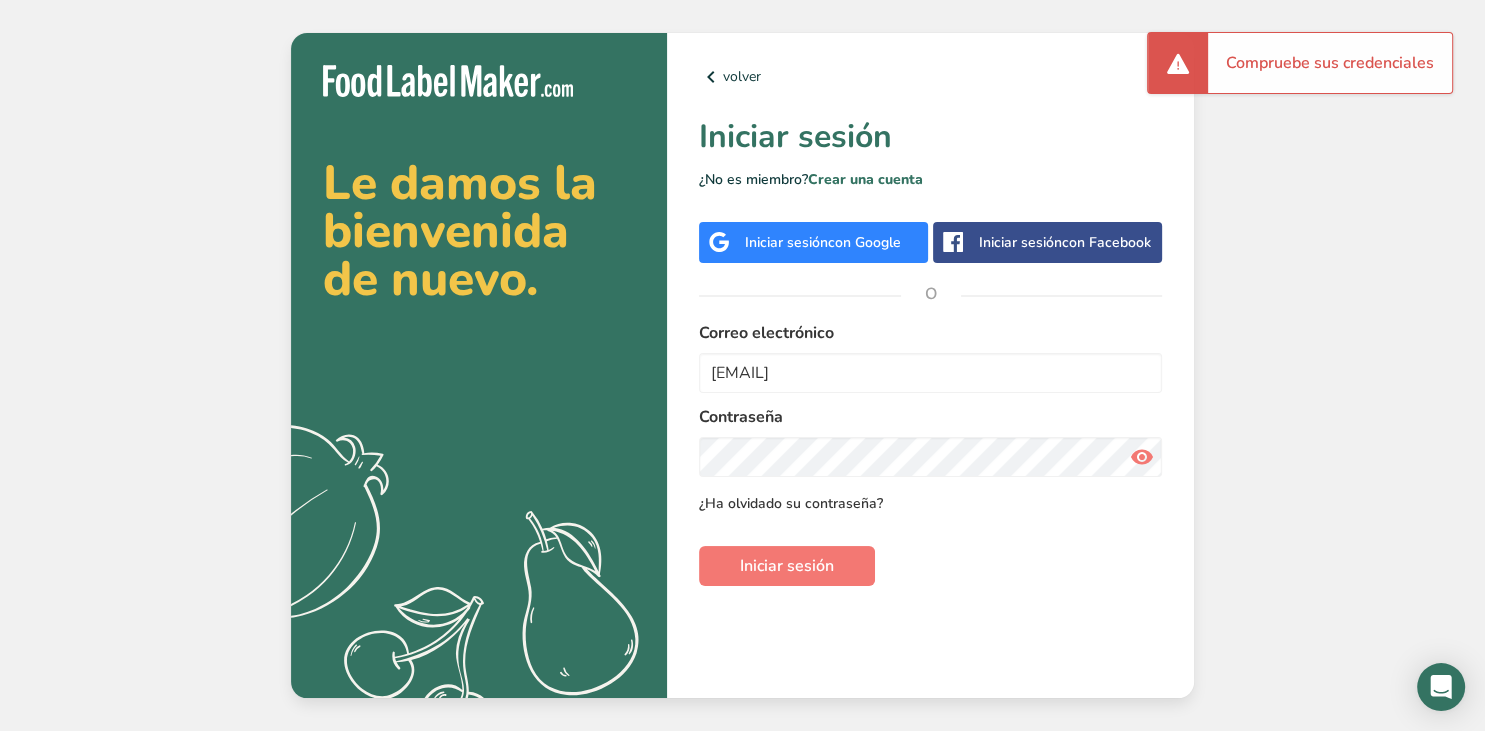 click on "¿Ha olvidado su contraseña?" at bounding box center [791, 503] 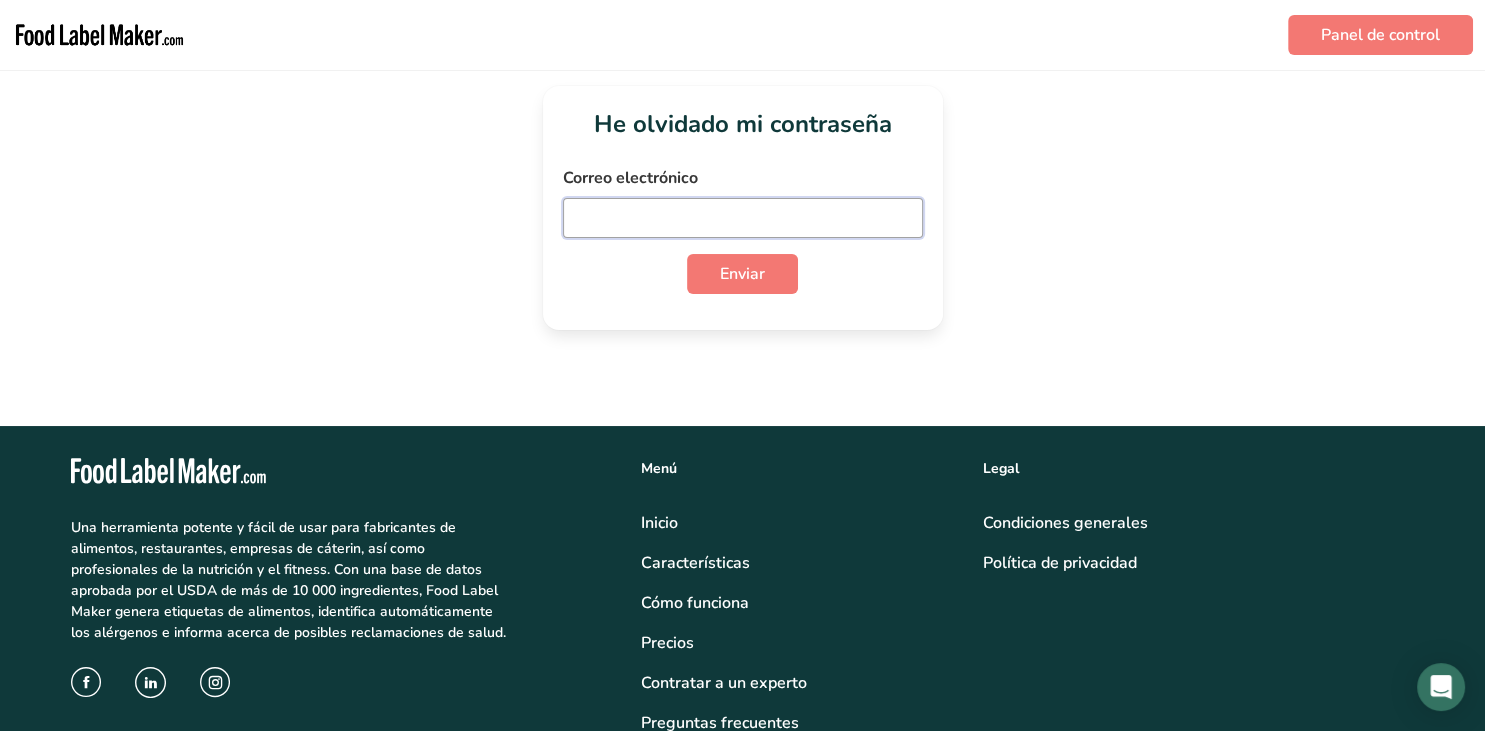 click at bounding box center (743, 218) 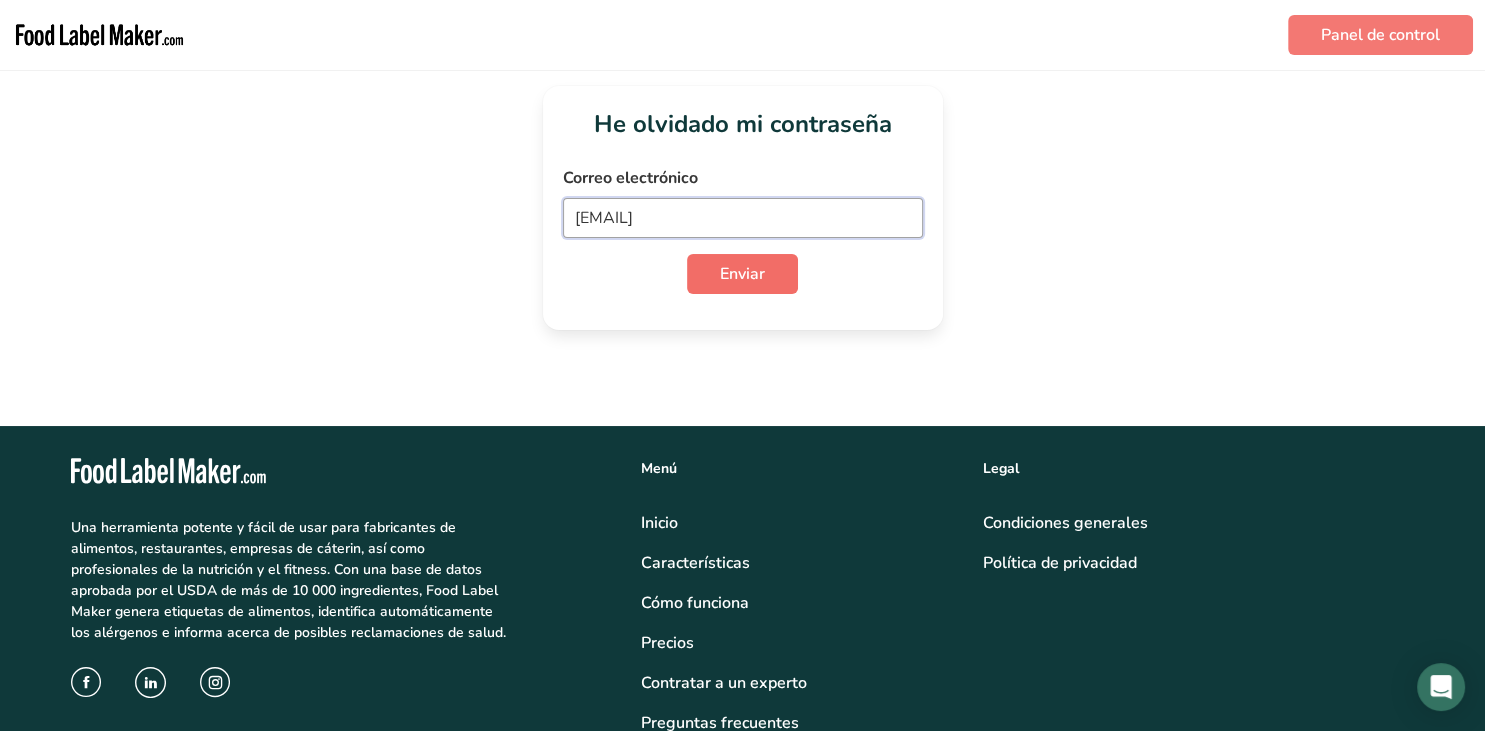type on "[EMAIL]" 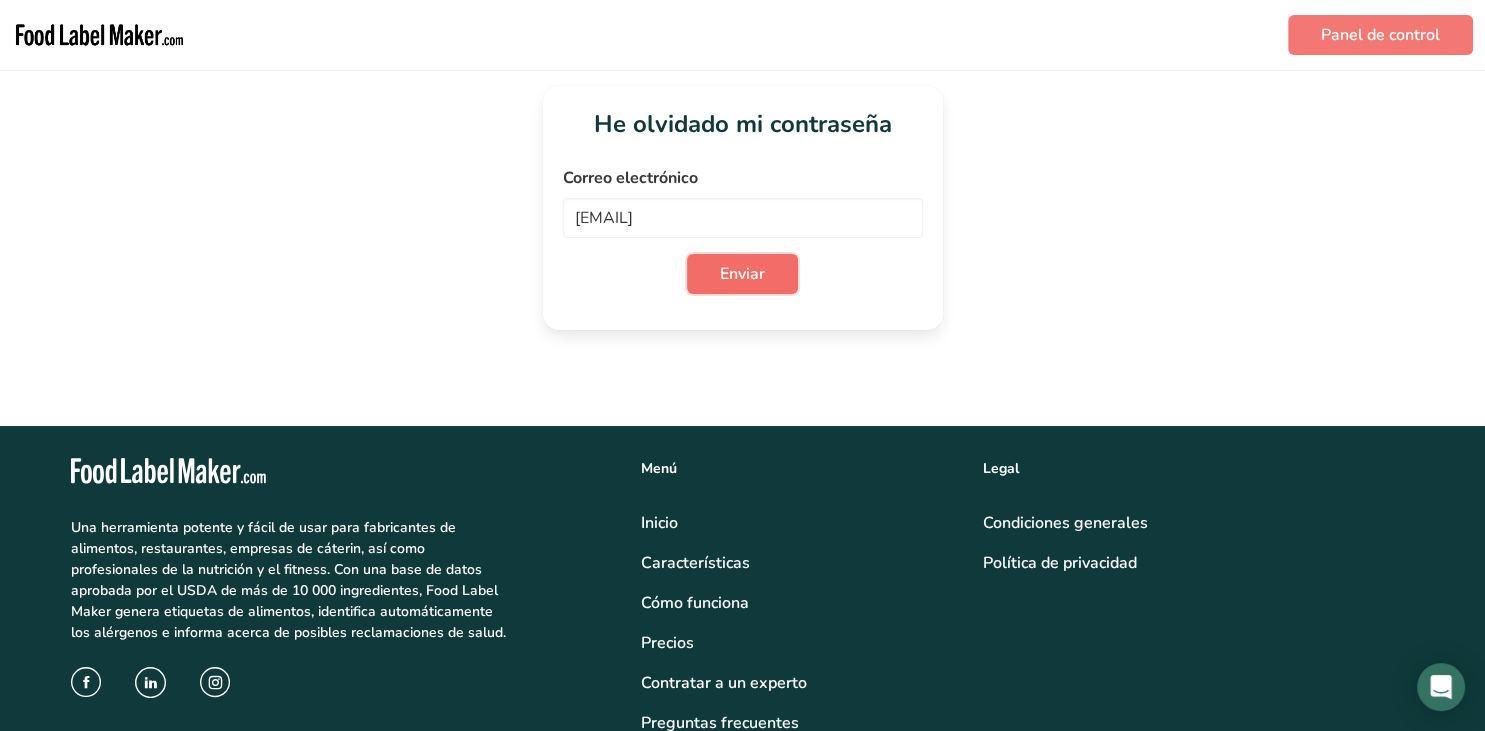 click on "Enviar" at bounding box center (742, 274) 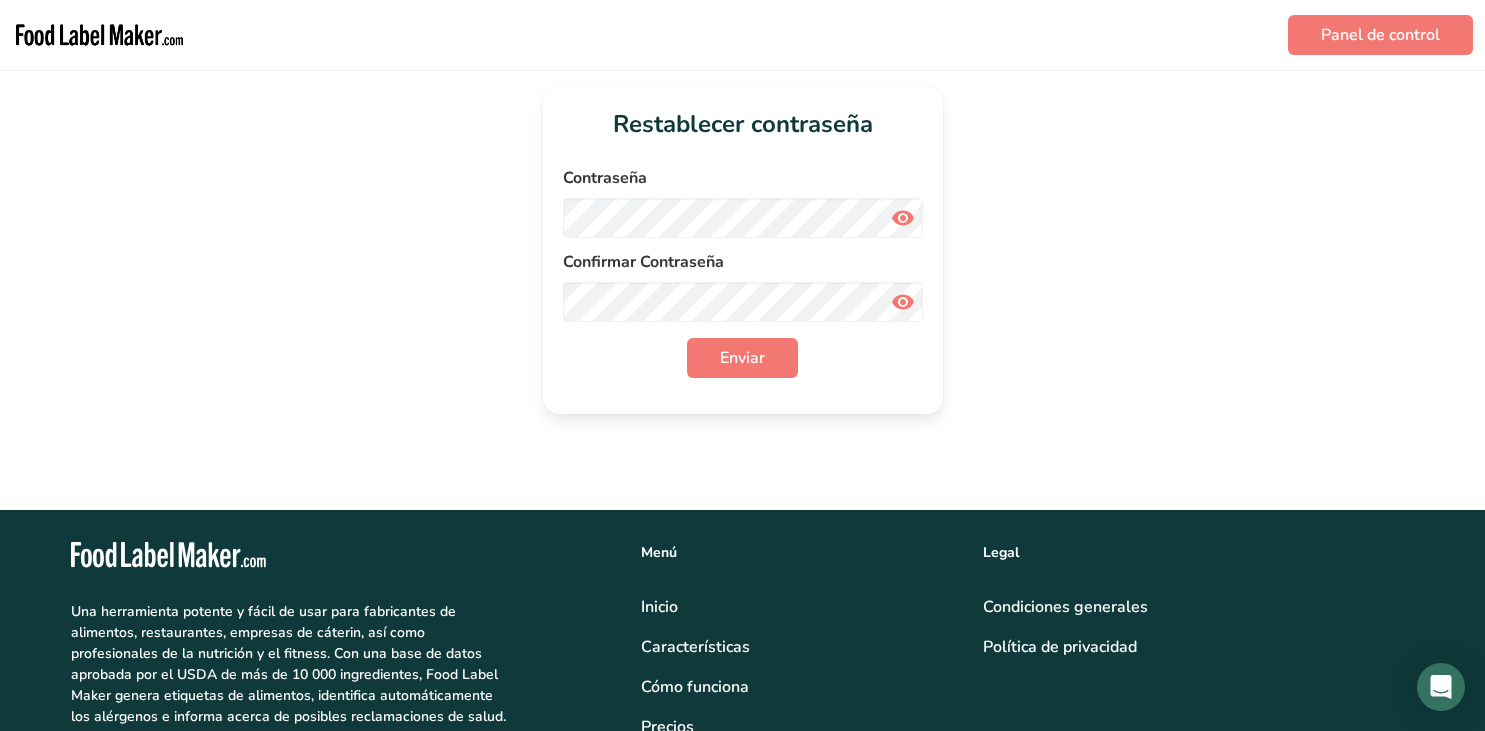 scroll, scrollTop: 0, scrollLeft: 0, axis: both 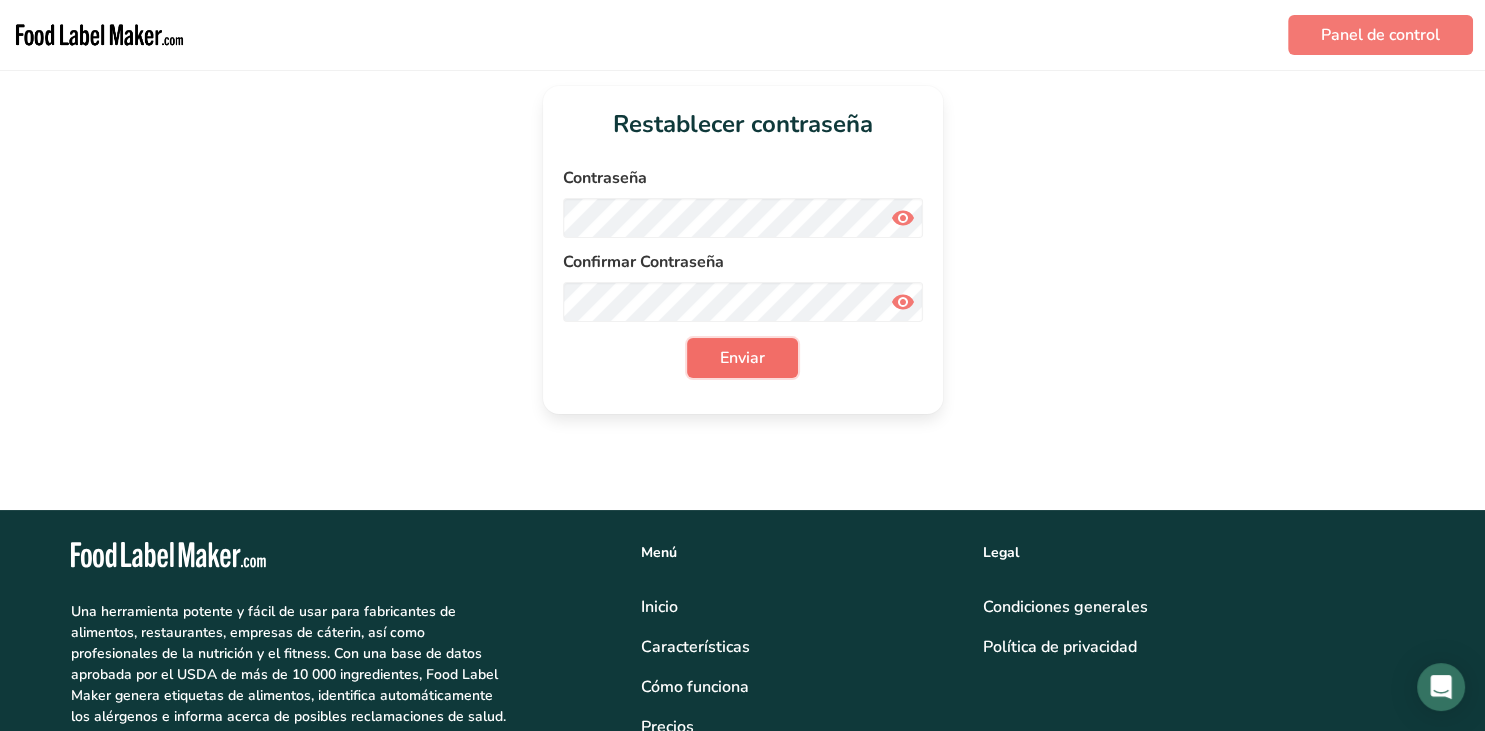 click on "Enviar" at bounding box center (742, 358) 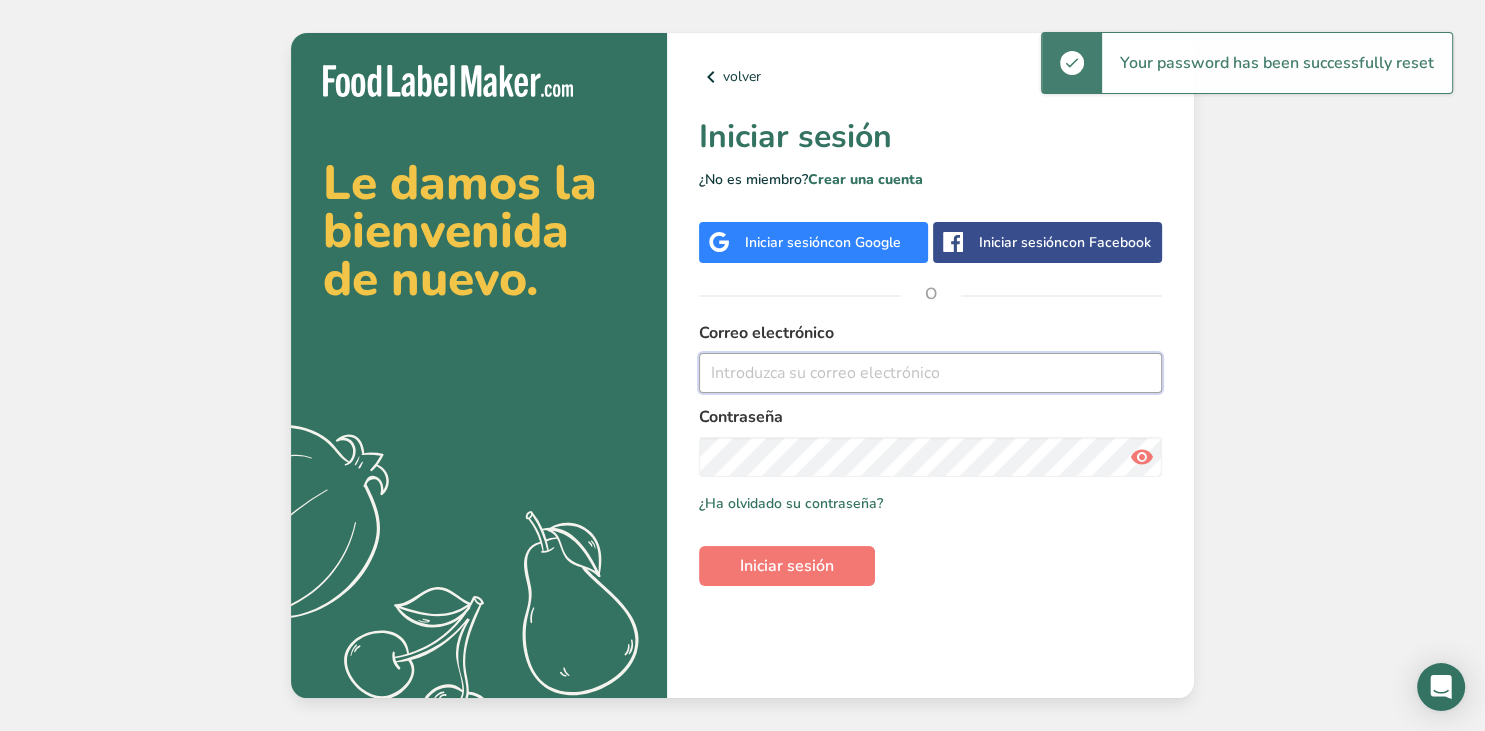 click at bounding box center [930, 373] 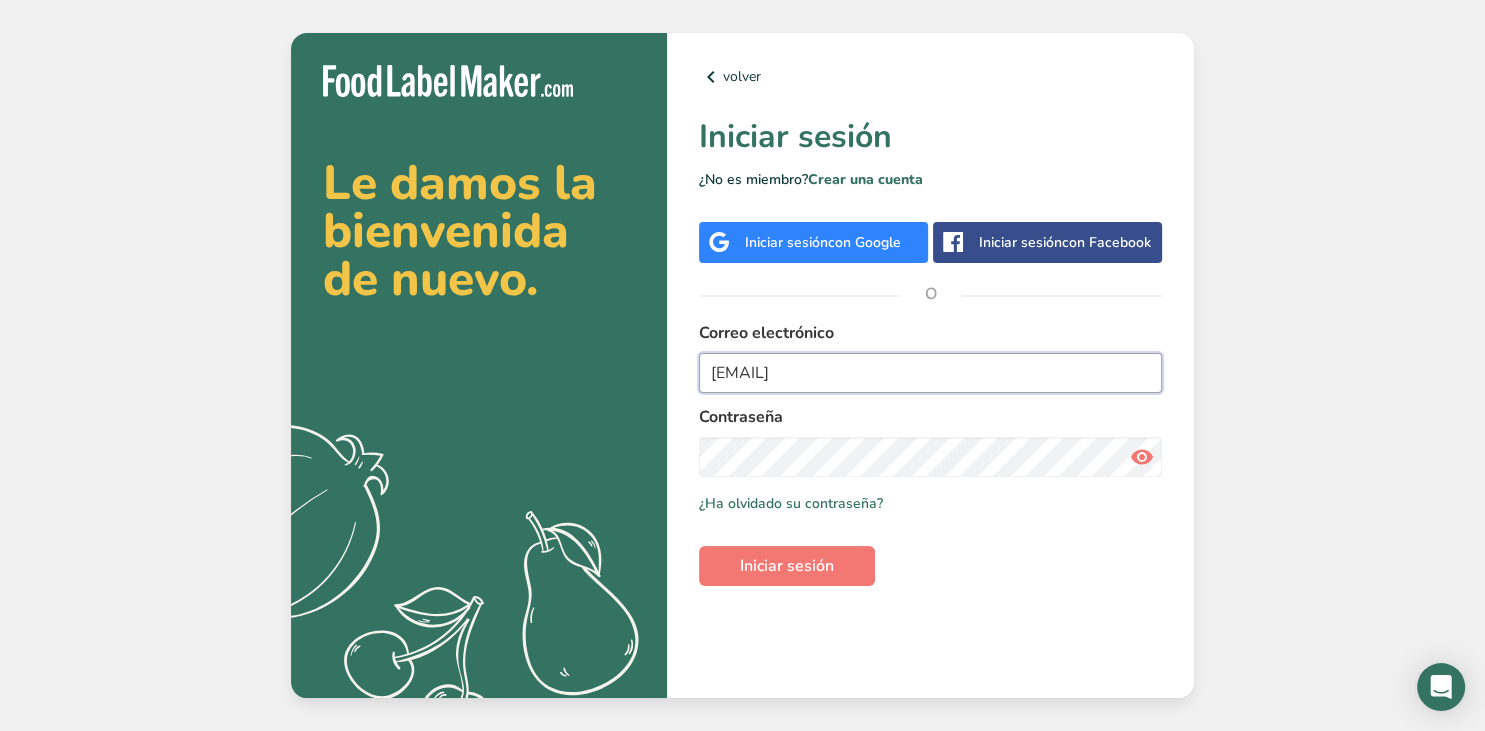 type on "[EMAIL]" 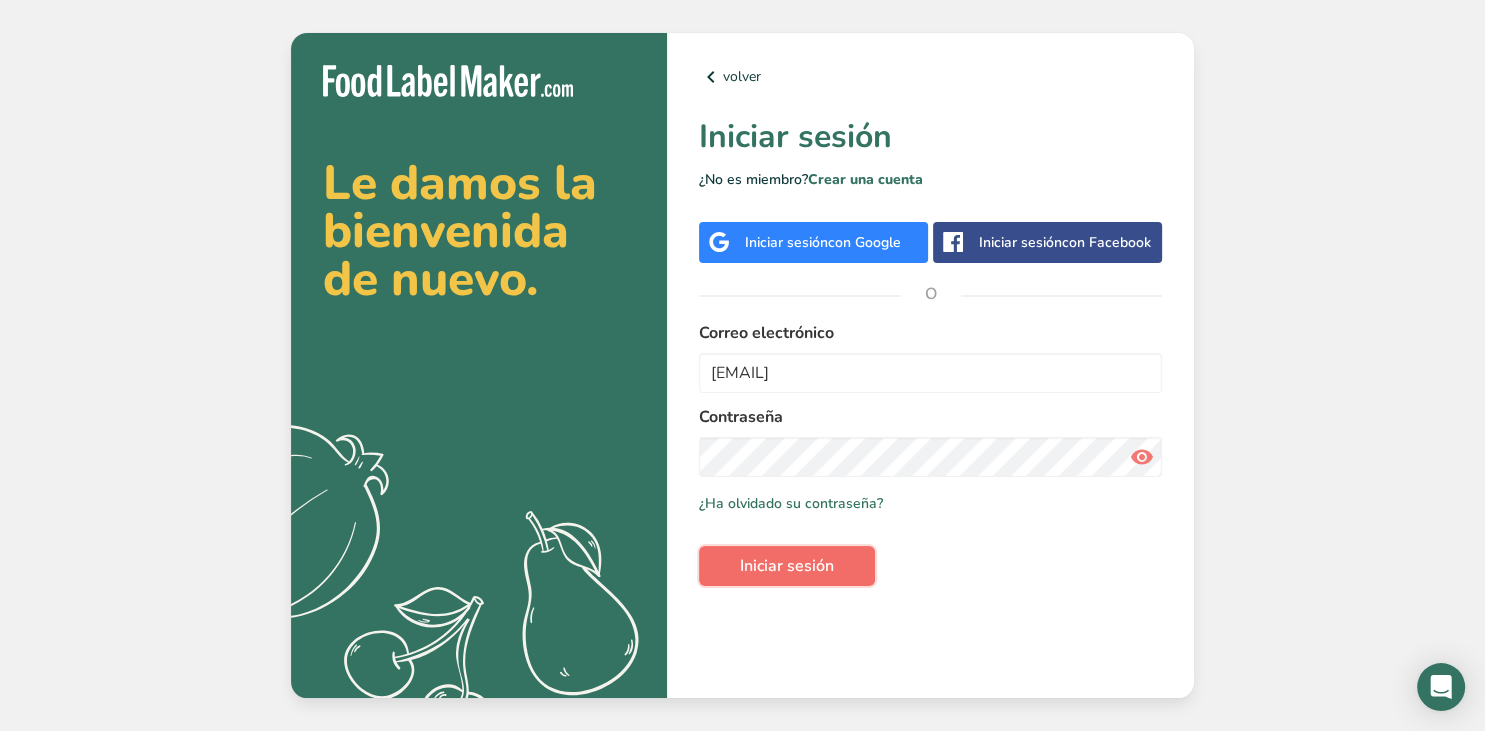click on "Iniciar sesión" at bounding box center (787, 566) 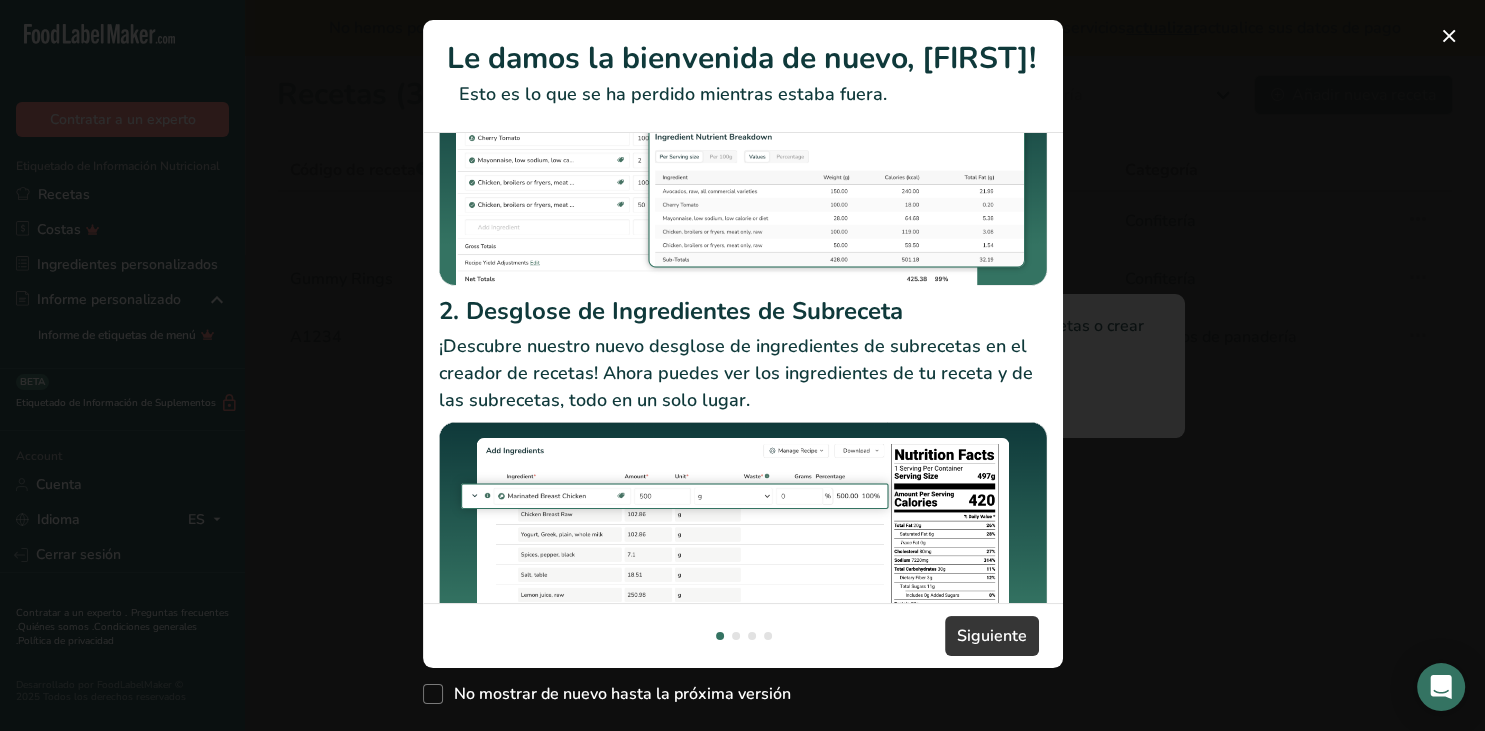 scroll, scrollTop: 245, scrollLeft: 0, axis: vertical 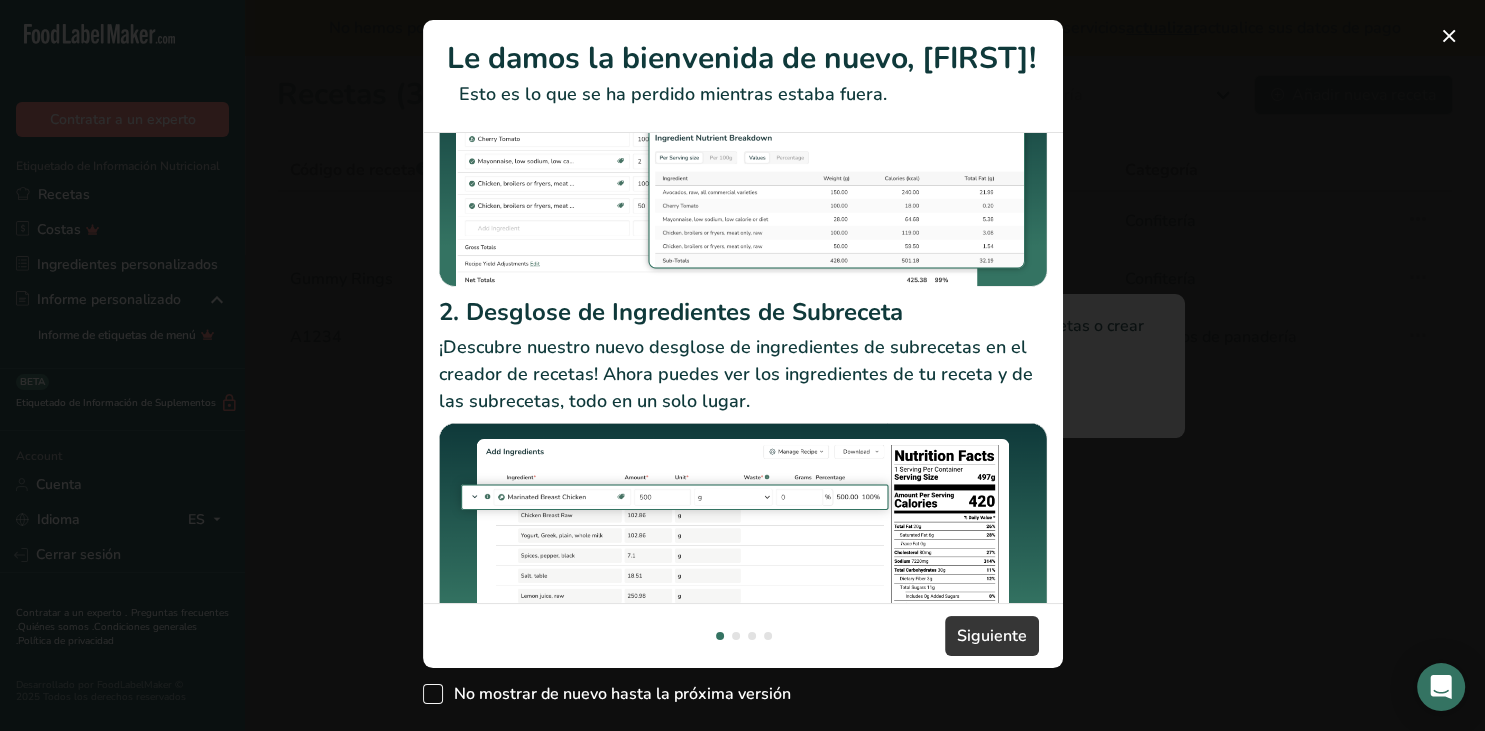 click at bounding box center [433, 694] 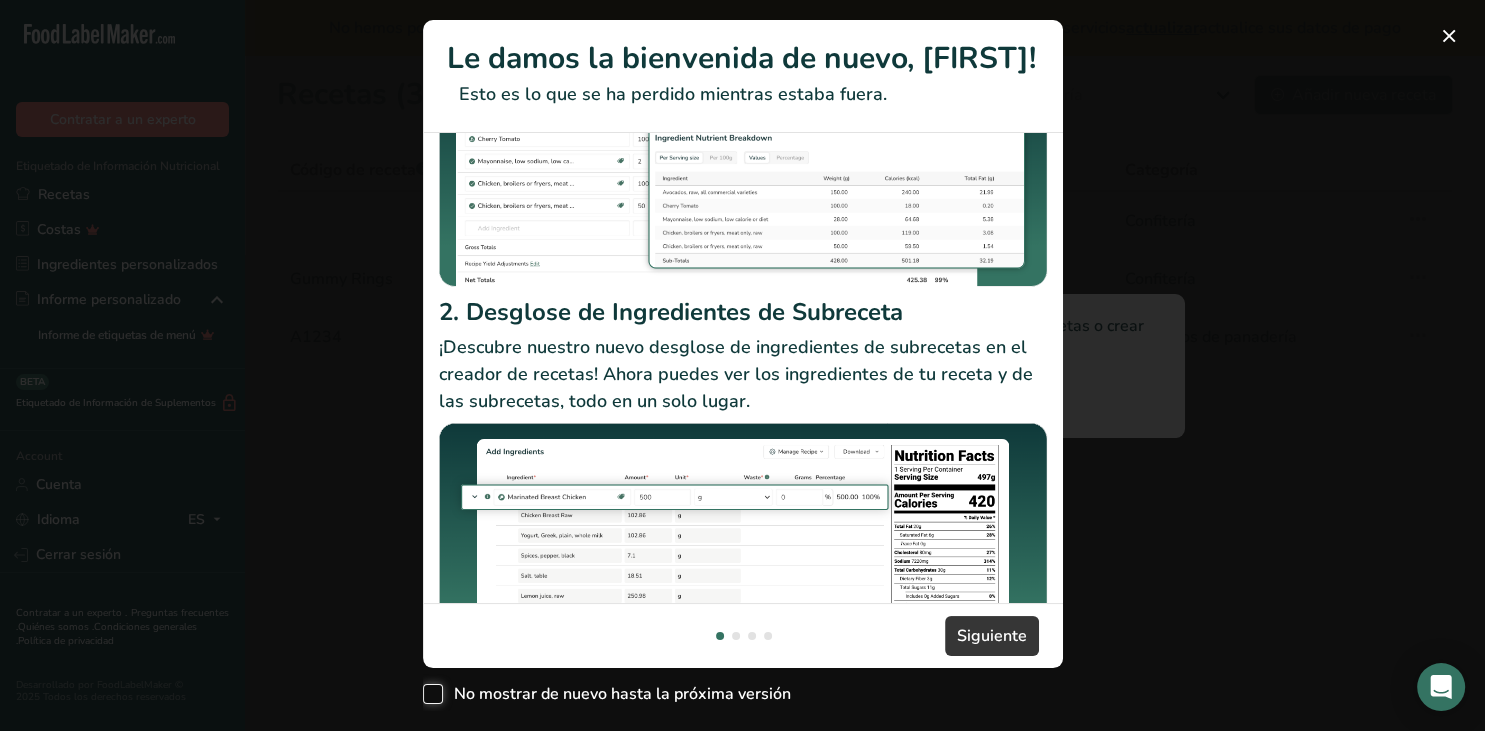 click on "No mostrar de nuevo hasta la próxima versión" at bounding box center [429, 694] 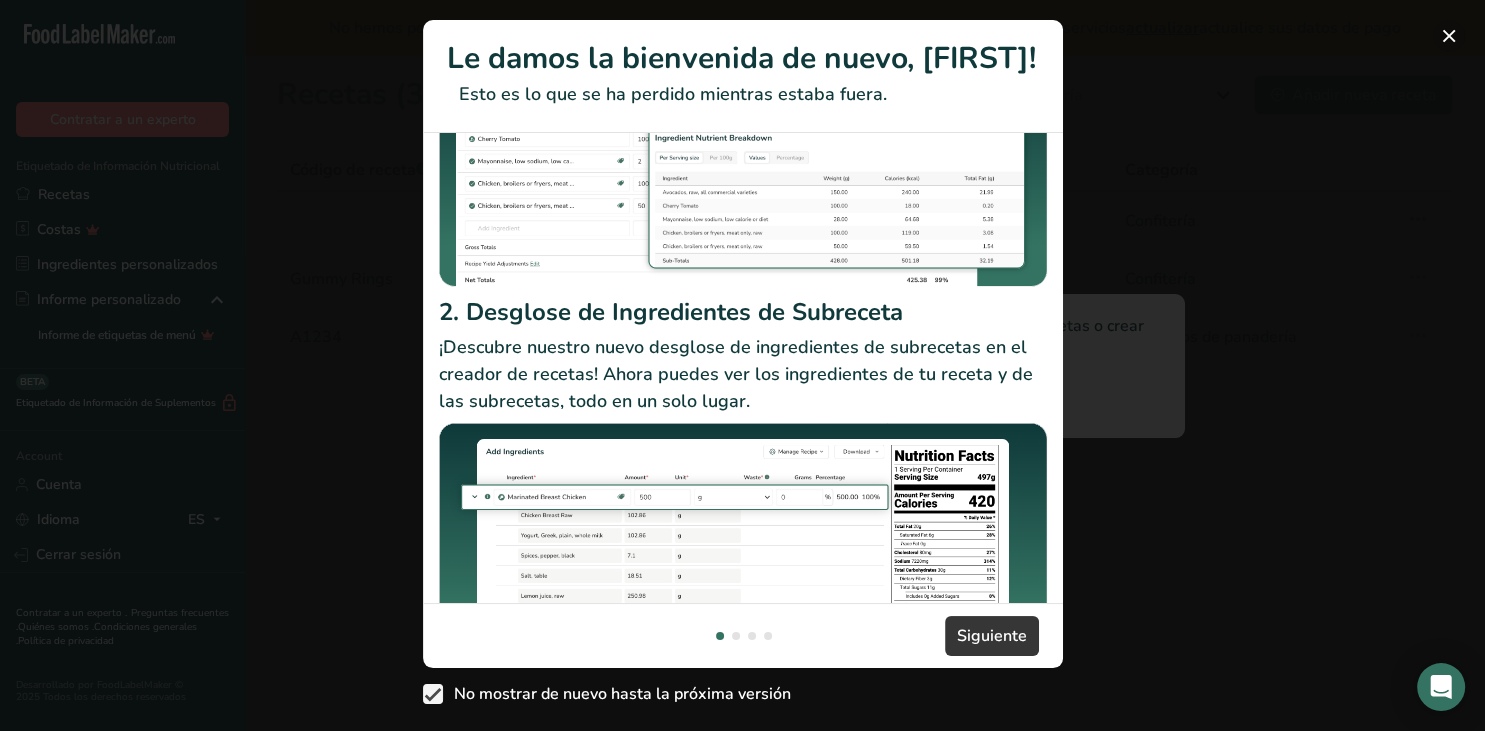 click at bounding box center [1449, 36] 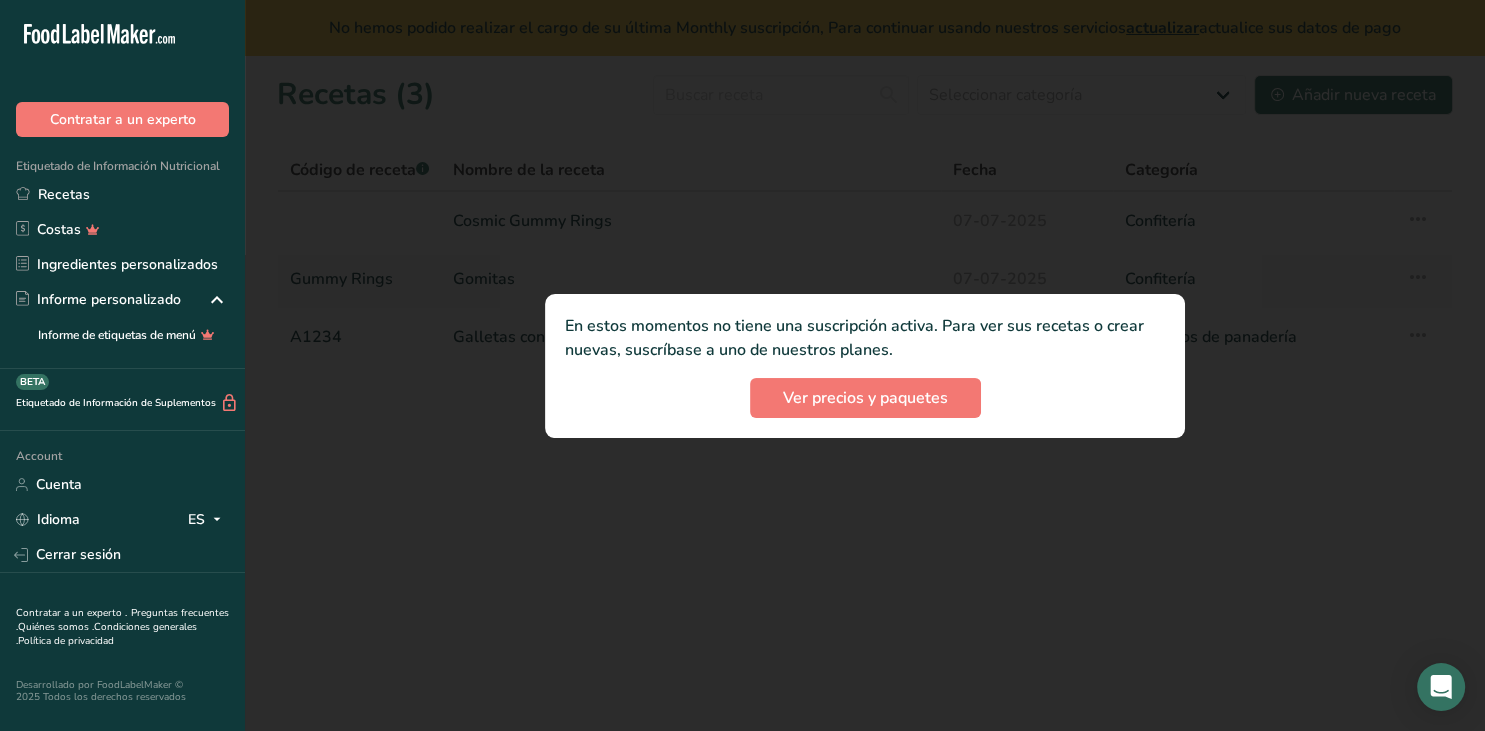 scroll, scrollTop: 245, scrollLeft: 0, axis: vertical 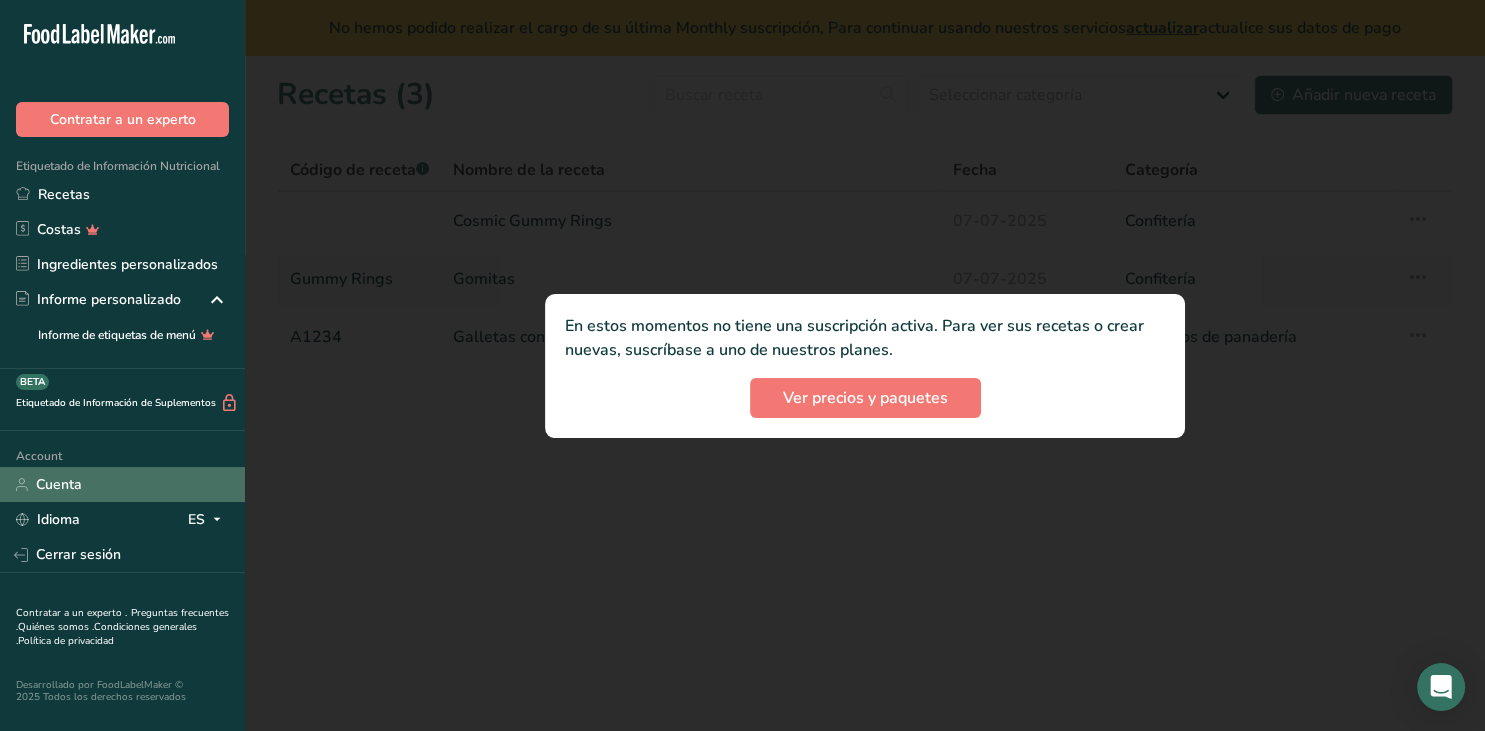 click on "Cuenta" at bounding box center (122, 484) 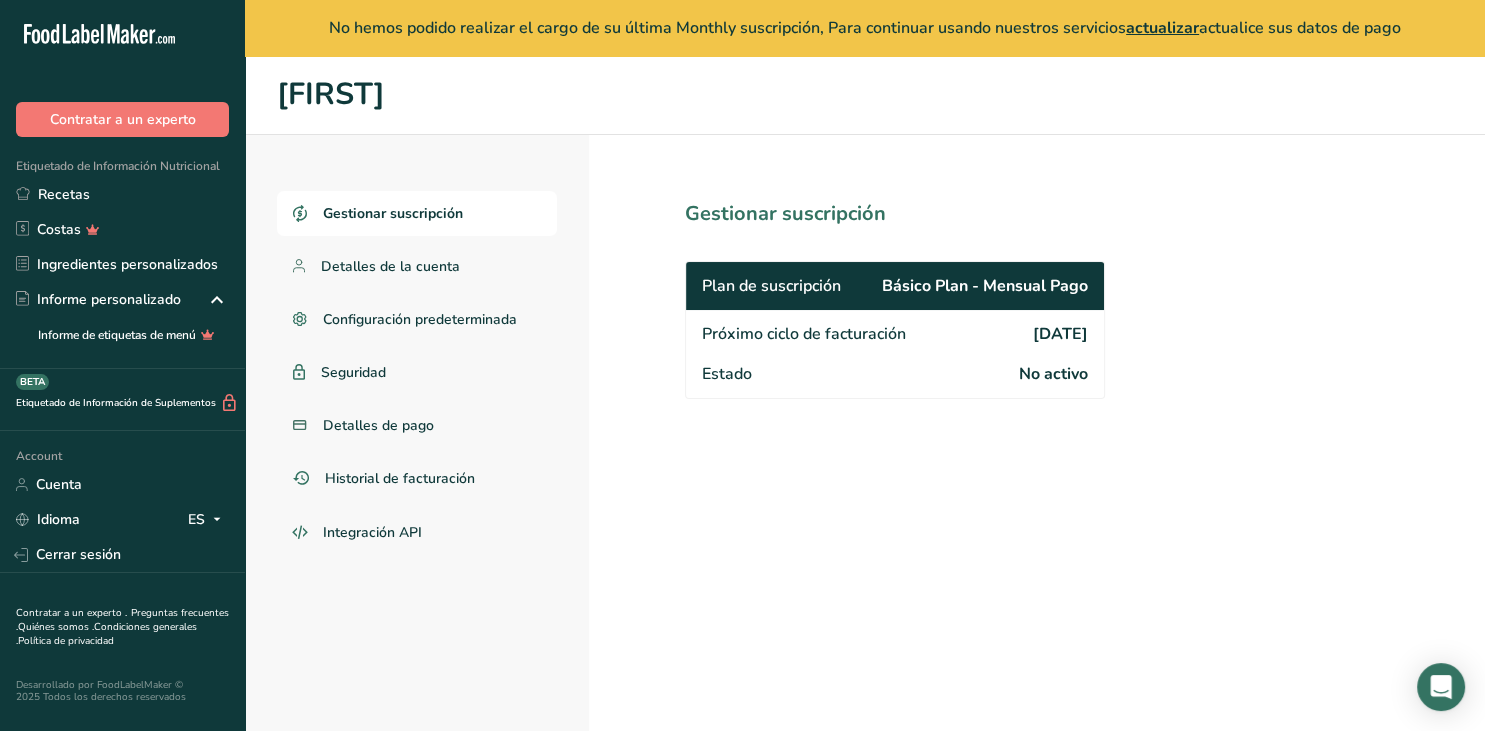 click on "Básico Plan - Mensual Pago" at bounding box center [985, 286] 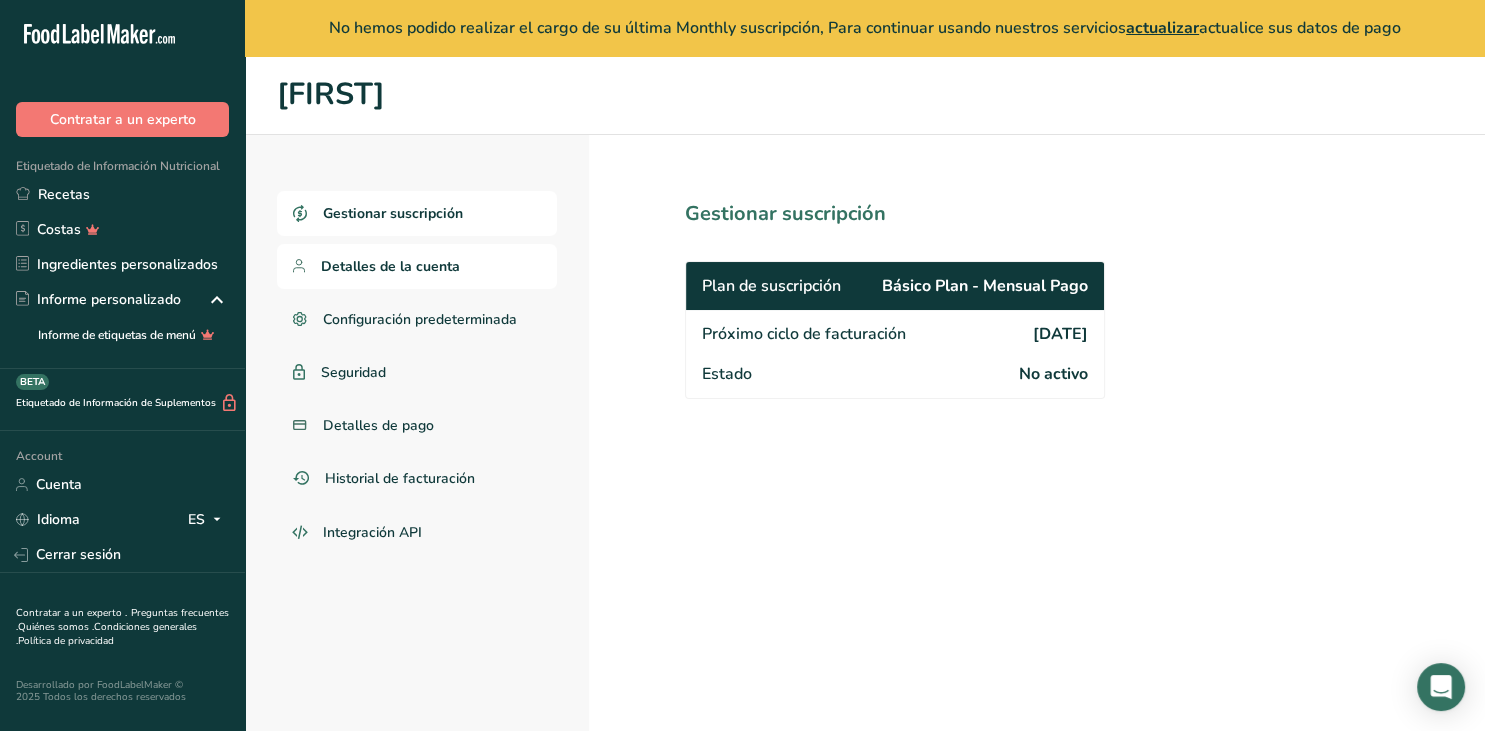 click on "Detalles de la cuenta" at bounding box center [390, 266] 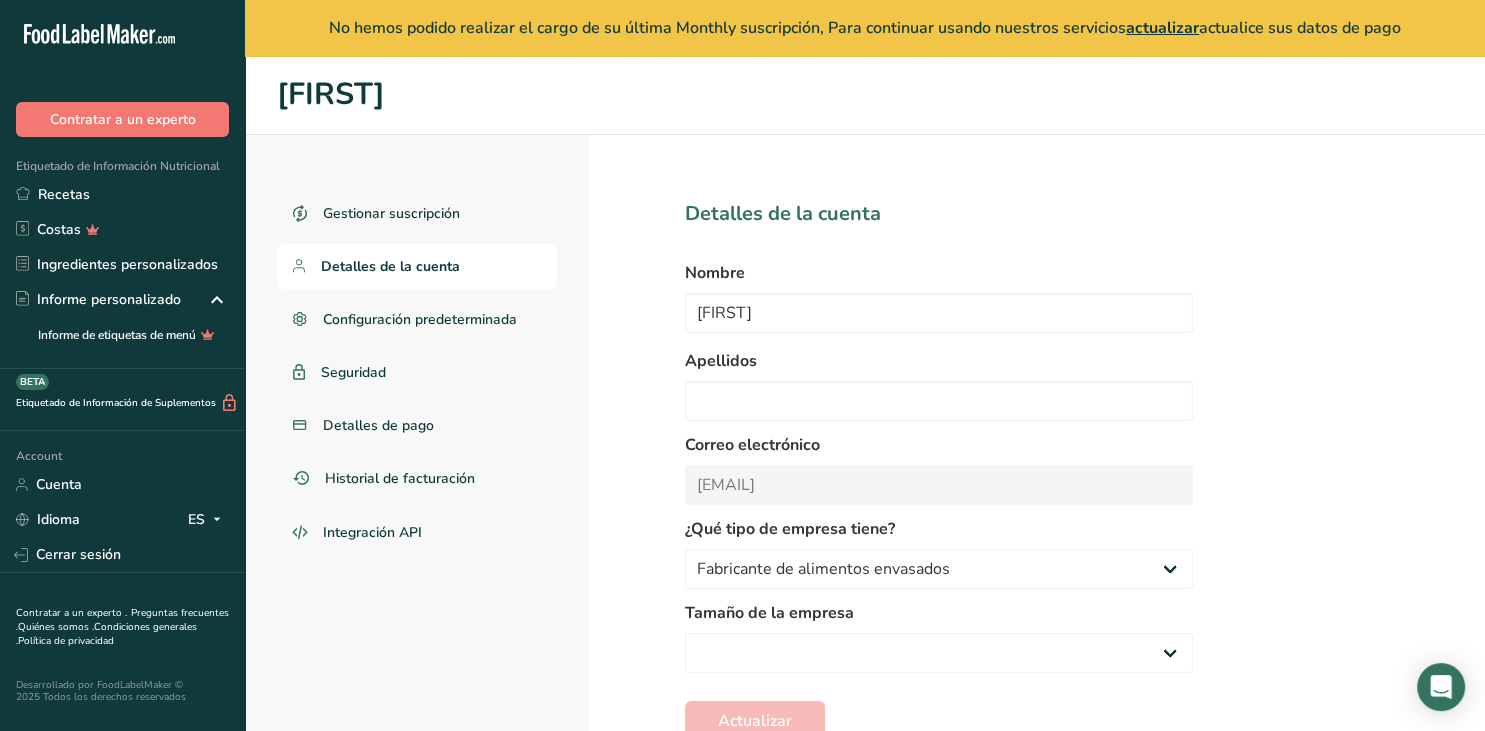select on "8" 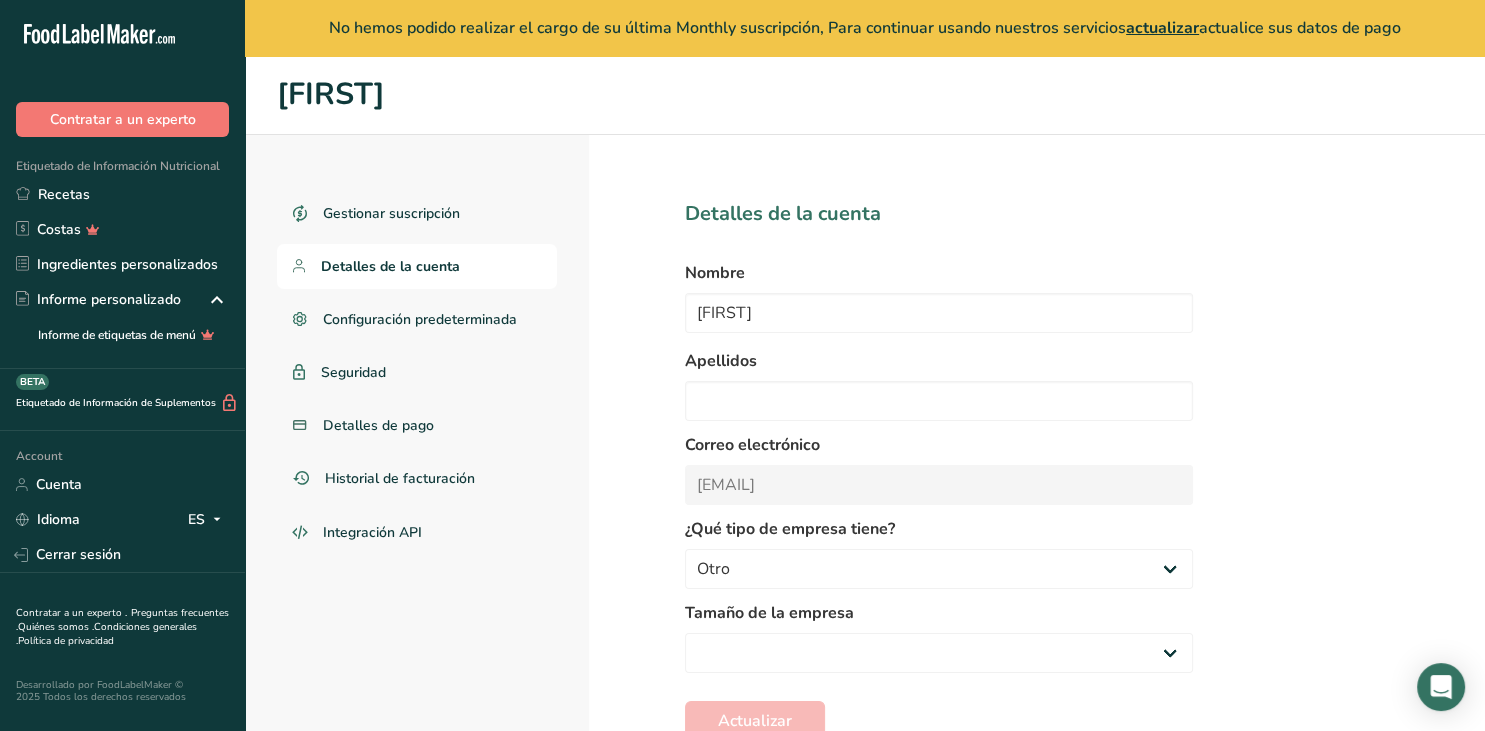 scroll, scrollTop: 62, scrollLeft: 0, axis: vertical 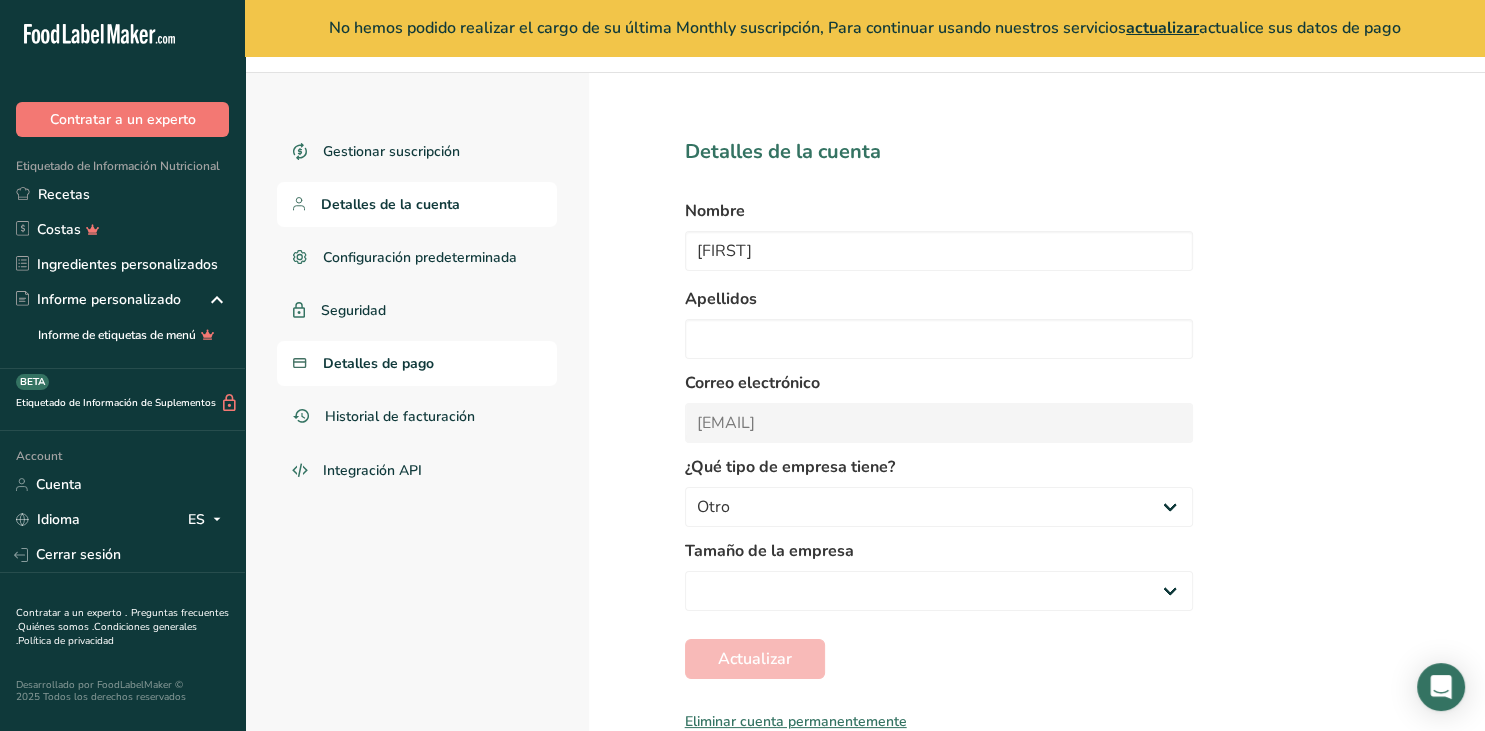 click on "Detalles de pago" at bounding box center [378, 363] 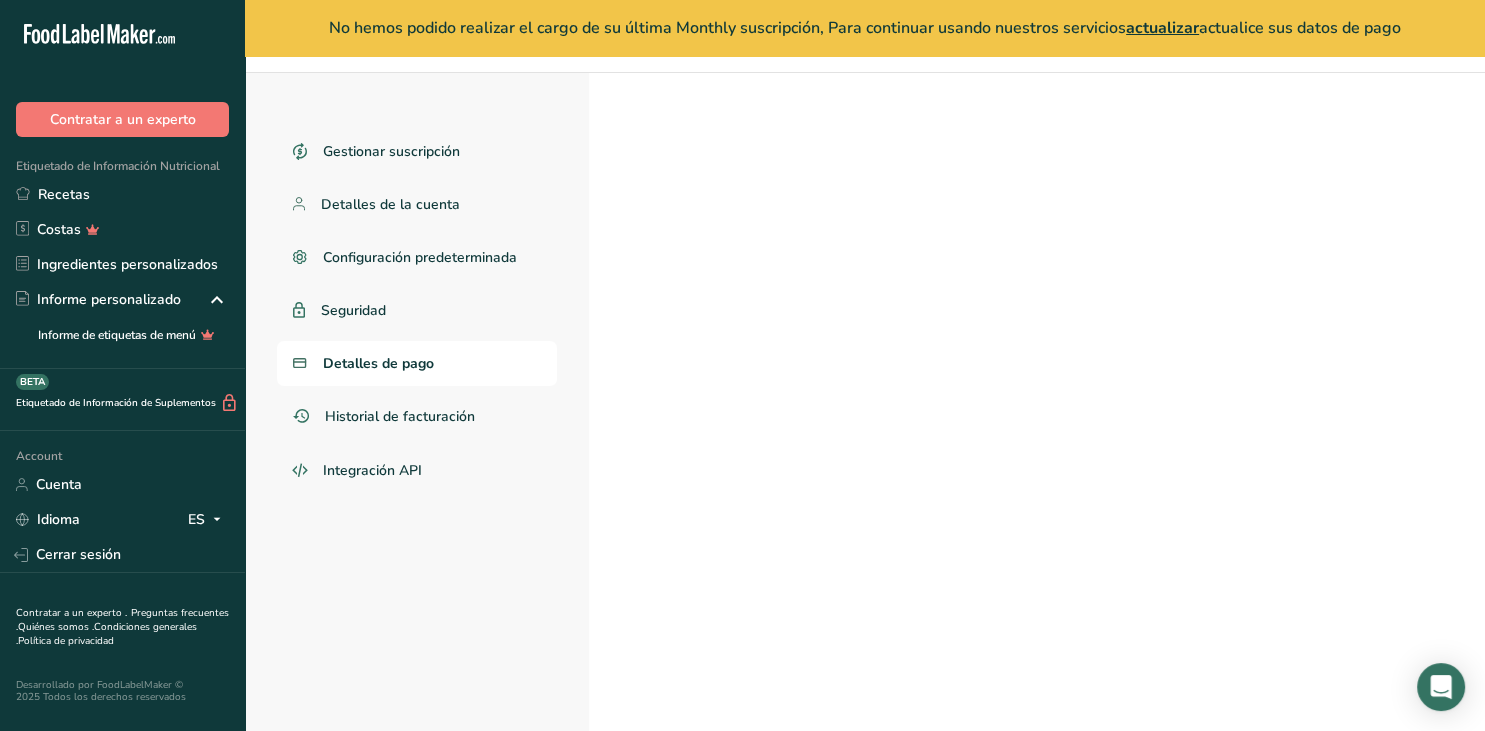 scroll, scrollTop: 56, scrollLeft: 0, axis: vertical 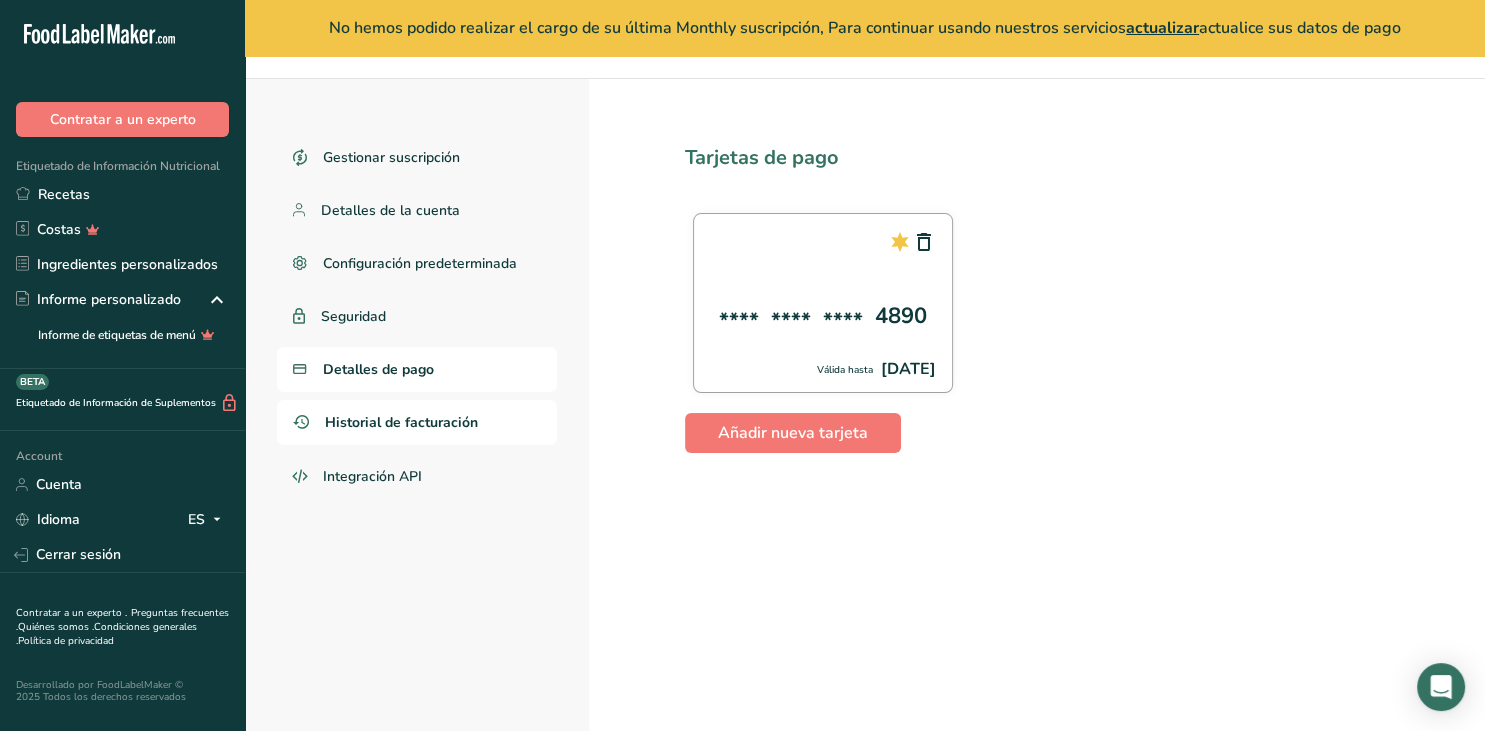 click on "Historial de facturación" at bounding box center (401, 422) 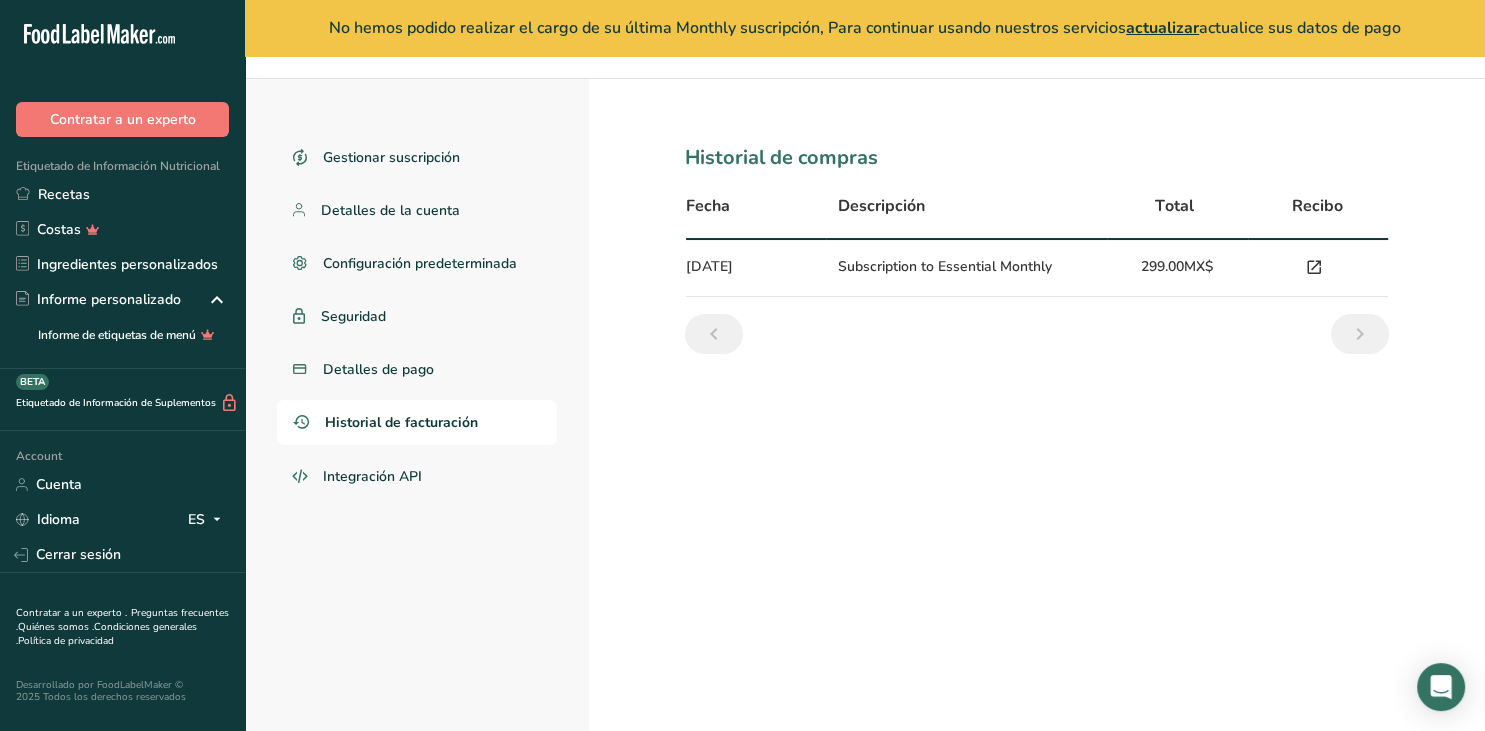 click at bounding box center [1314, 268] 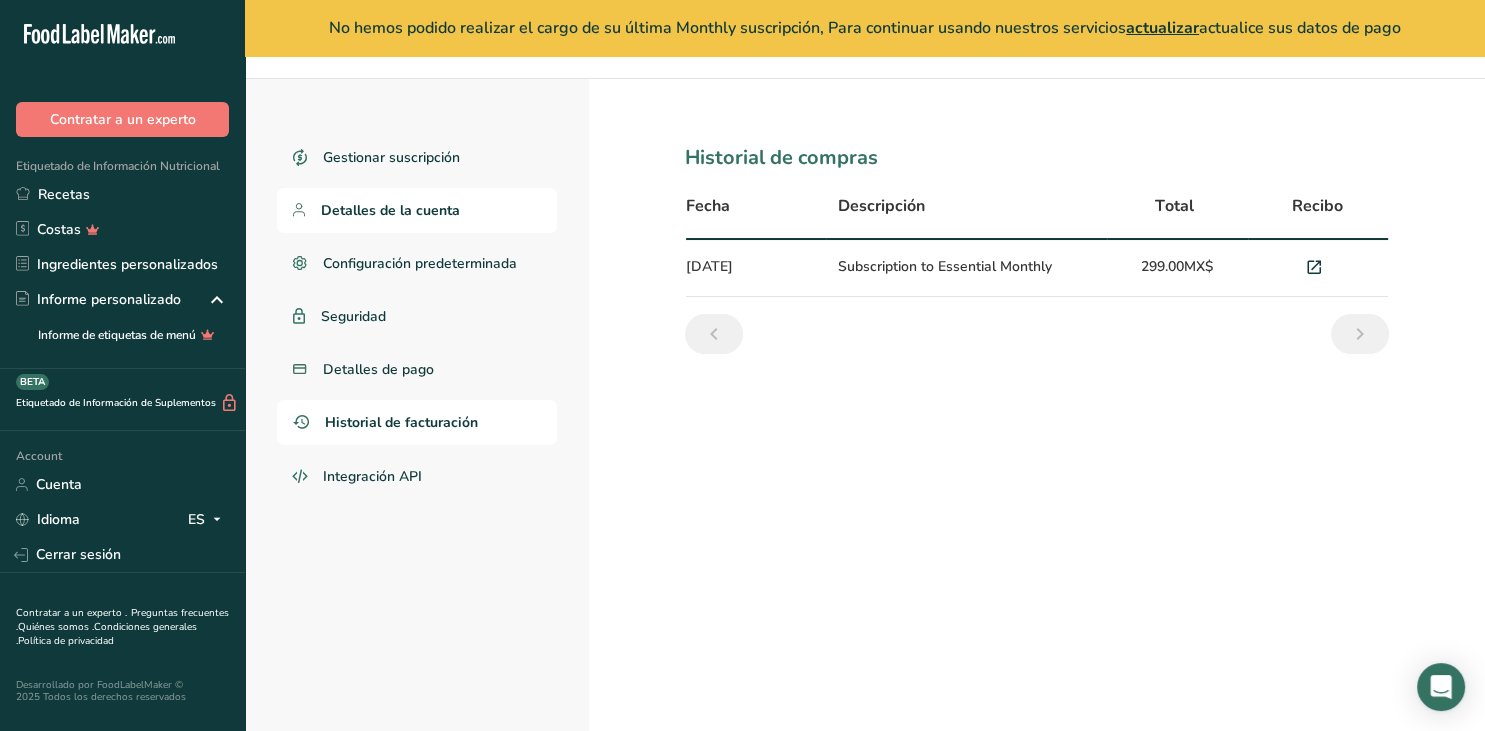click on "Detalles de la cuenta" at bounding box center (390, 210) 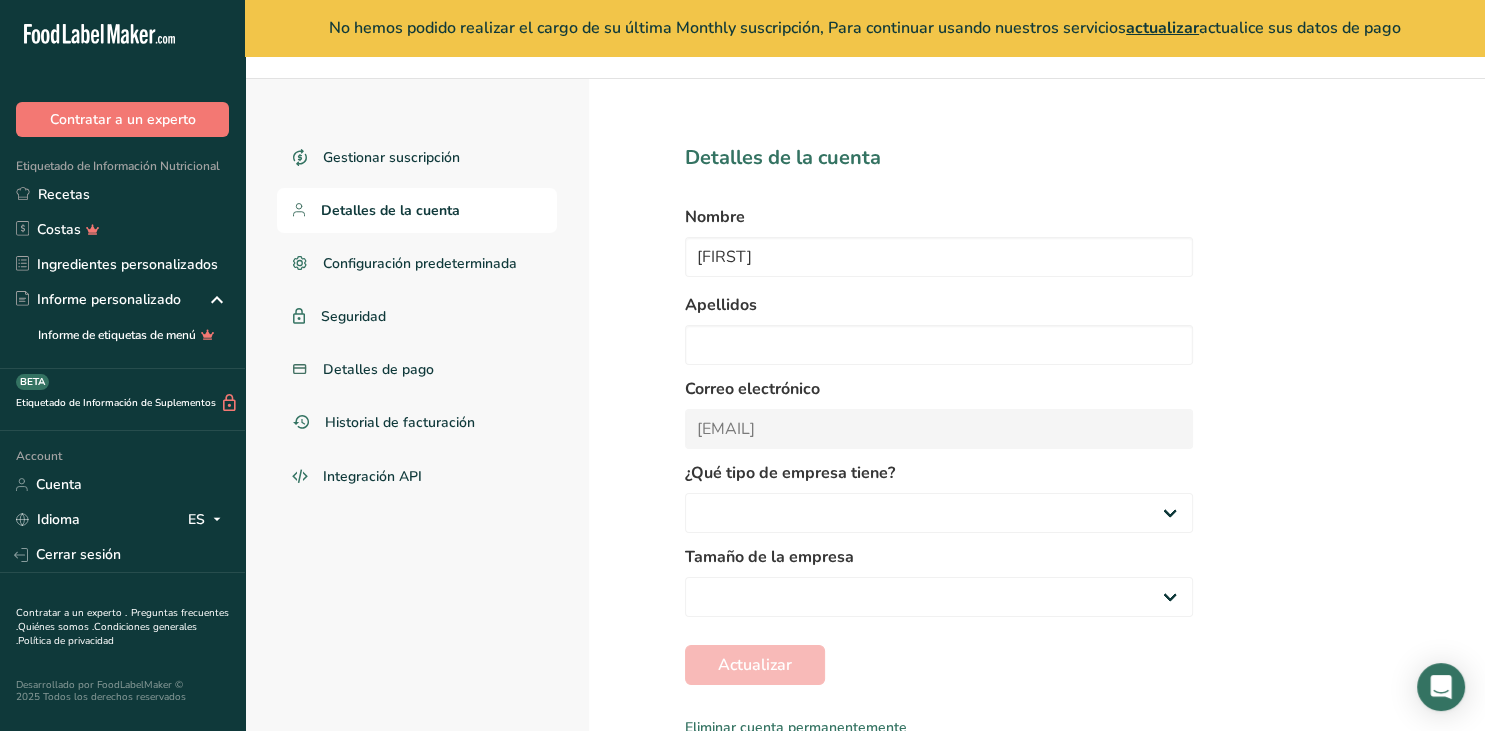 select on "8" 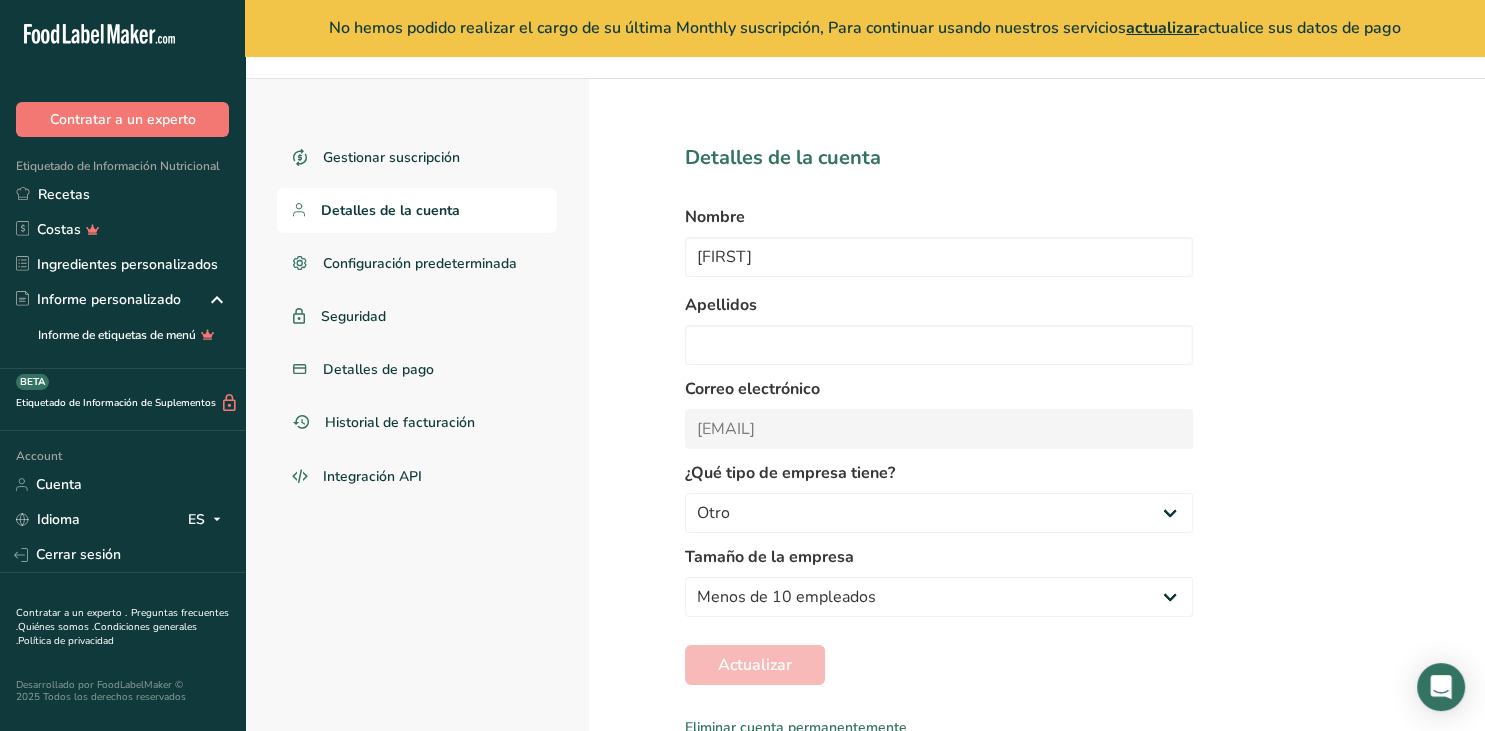 scroll, scrollTop: 62, scrollLeft: 0, axis: vertical 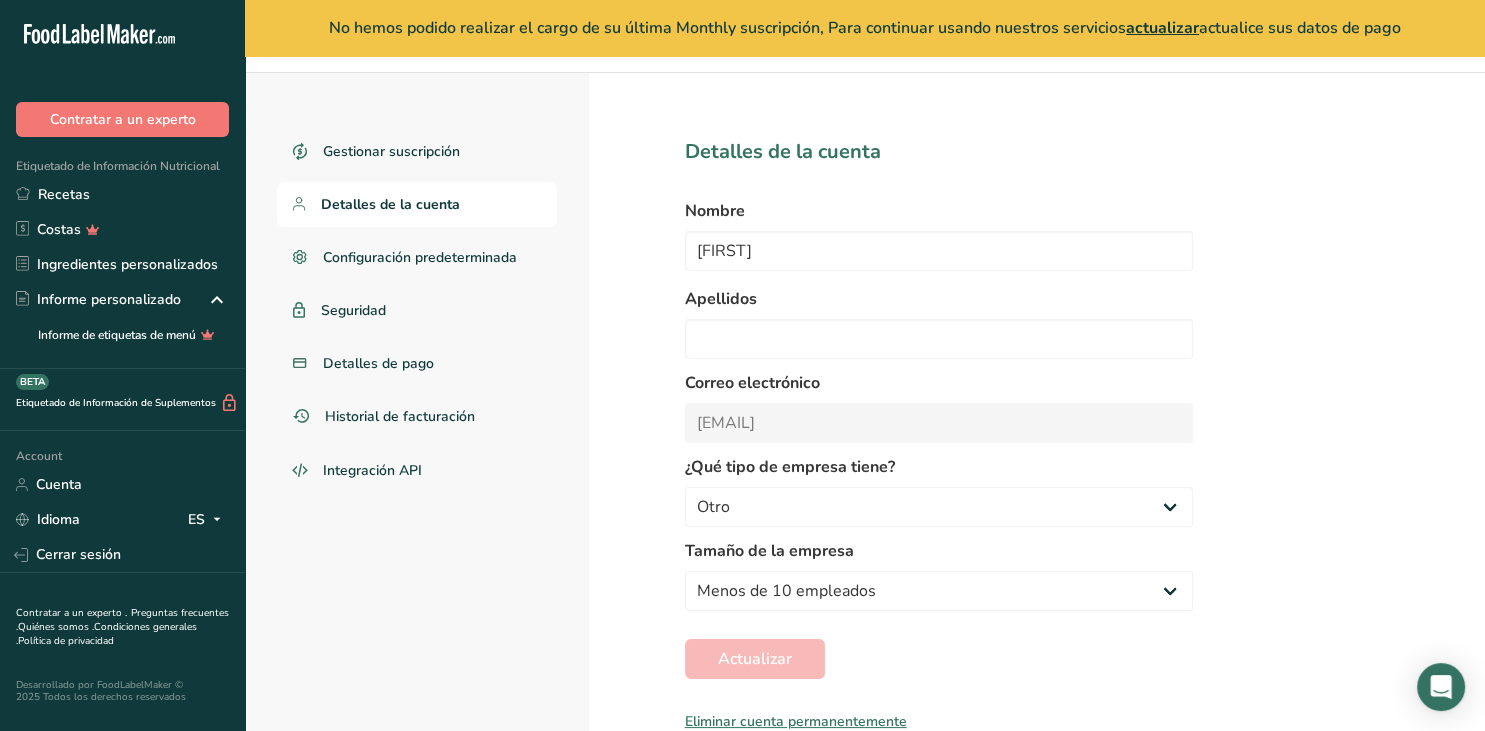 click on "Eliminar cuenta permanentemente" at bounding box center [939, 721] 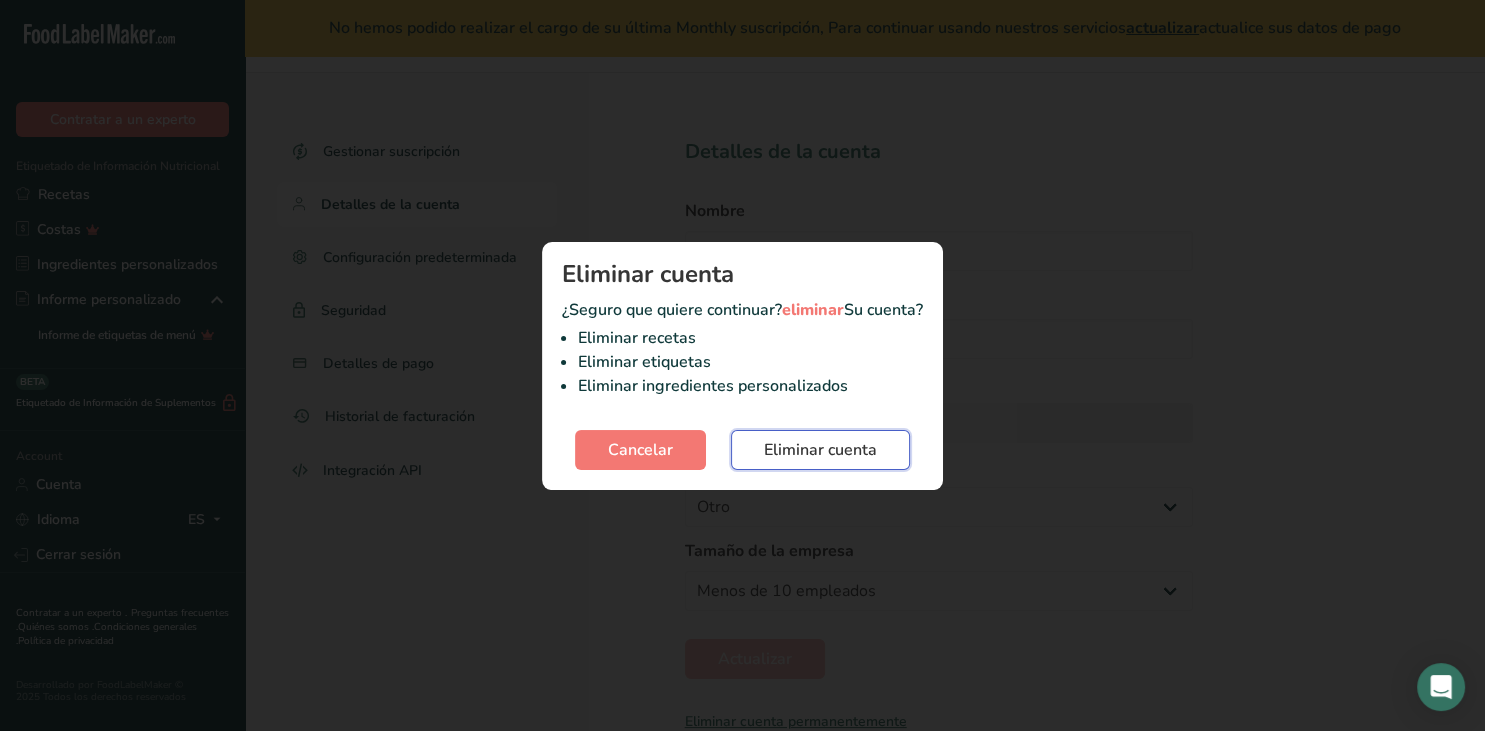 click on "Eliminar cuenta" at bounding box center [820, 450] 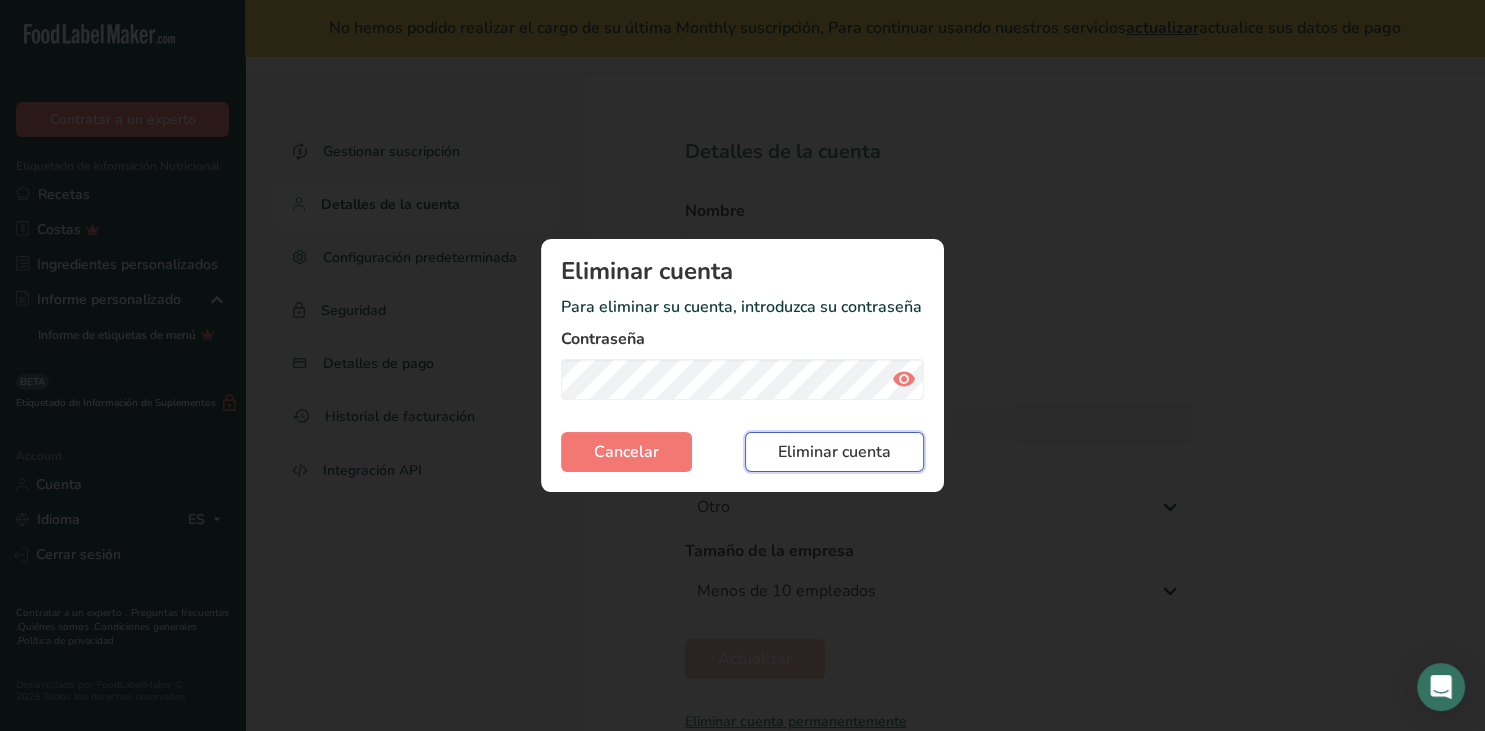 click on "Eliminar cuenta" at bounding box center [834, 452] 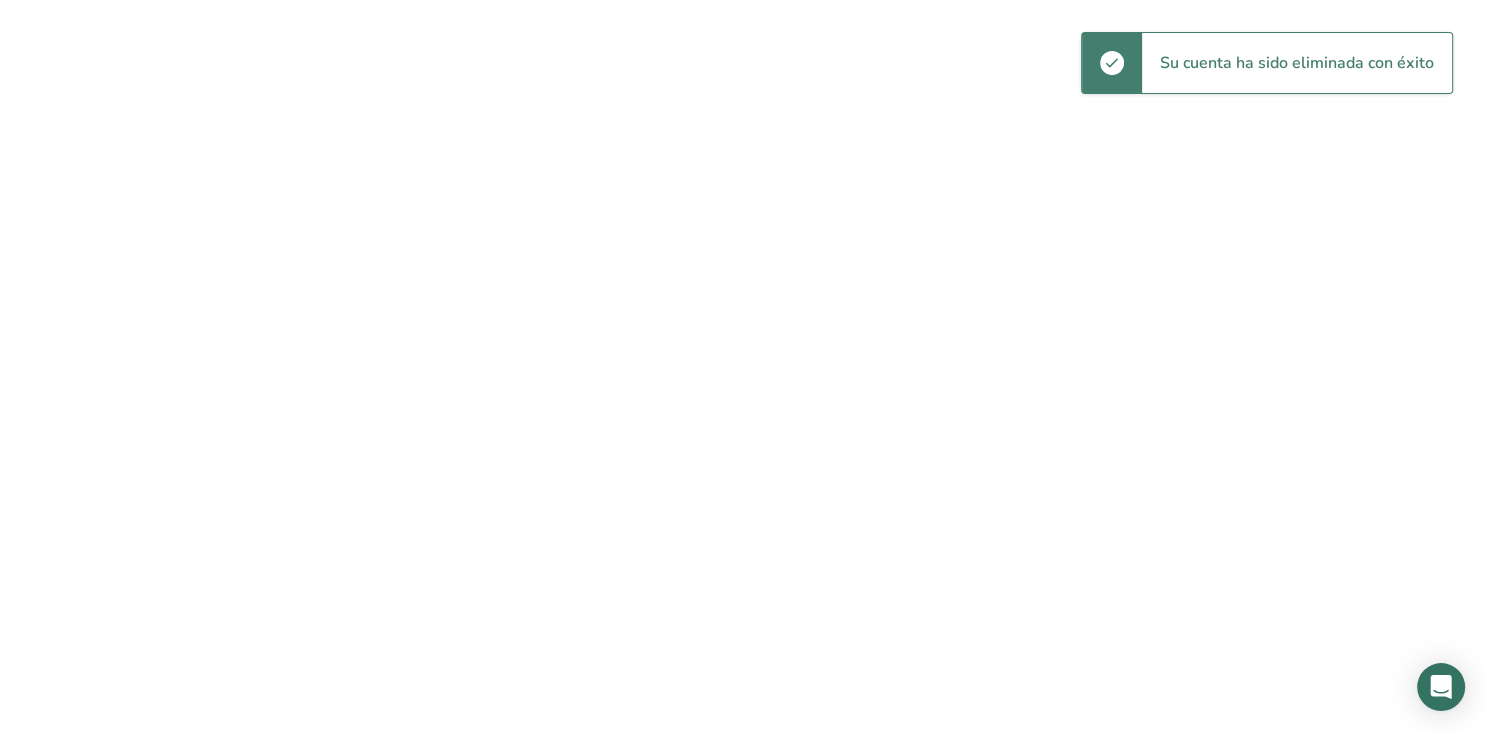 scroll, scrollTop: 0, scrollLeft: 0, axis: both 